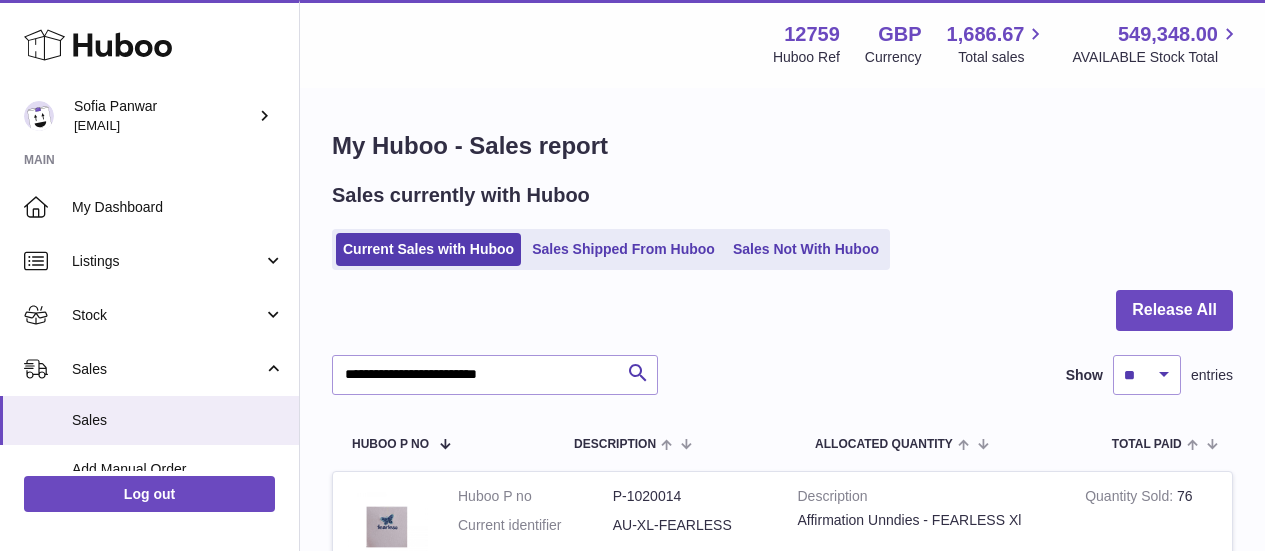 scroll, scrollTop: 972, scrollLeft: 0, axis: vertical 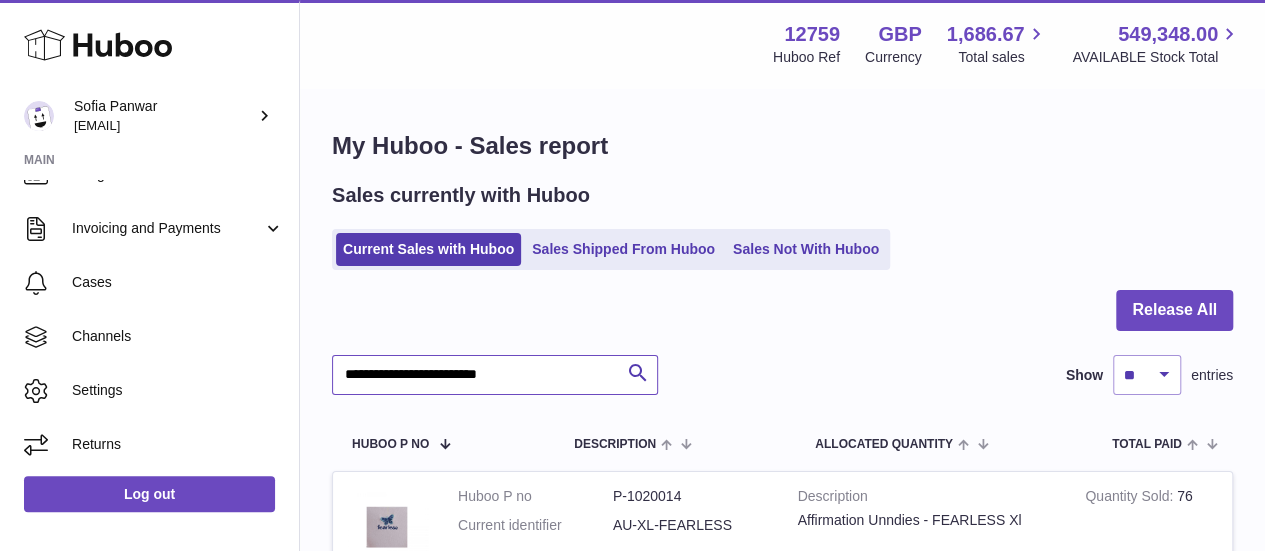 click on "**********" at bounding box center (495, 375) 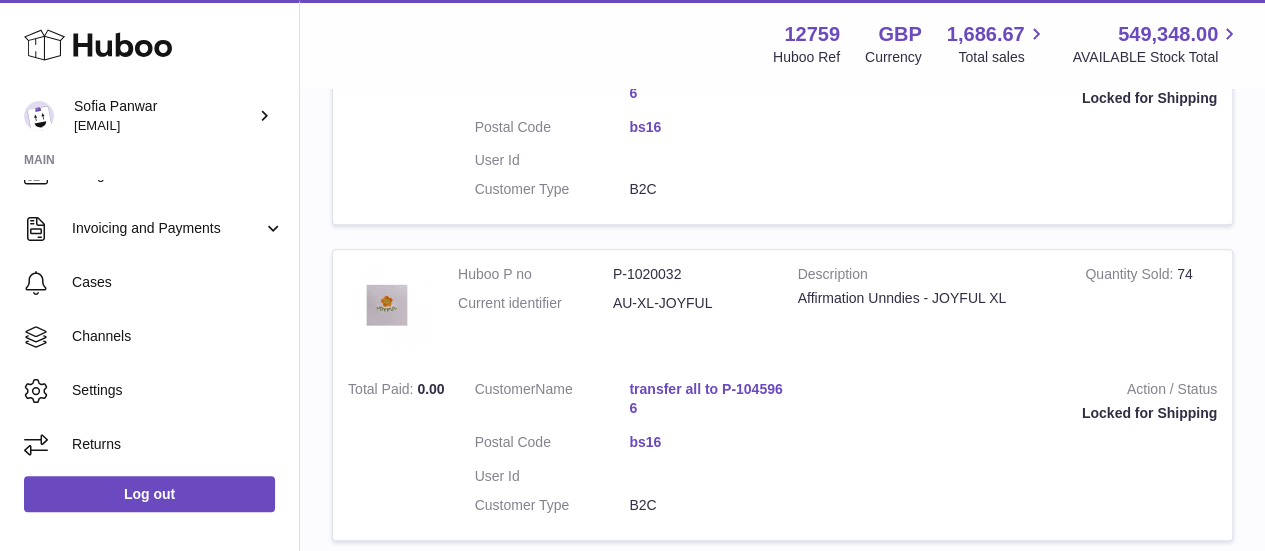 scroll, scrollTop: 0, scrollLeft: 0, axis: both 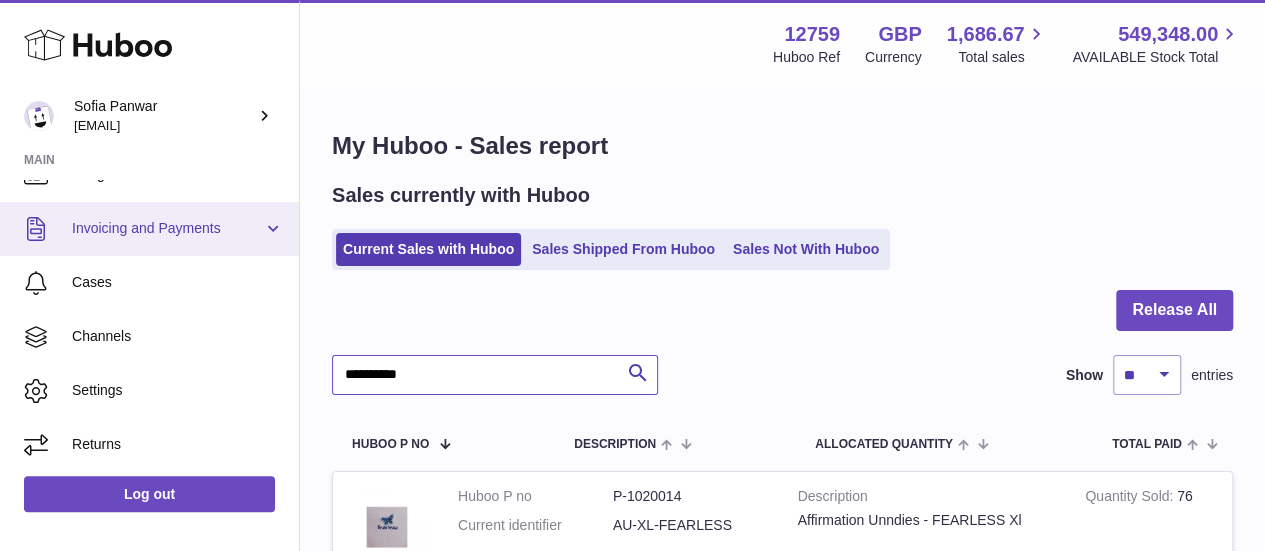 drag, startPoint x: 440, startPoint y: 380, endPoint x: 0, endPoint y: 253, distance: 457.9618 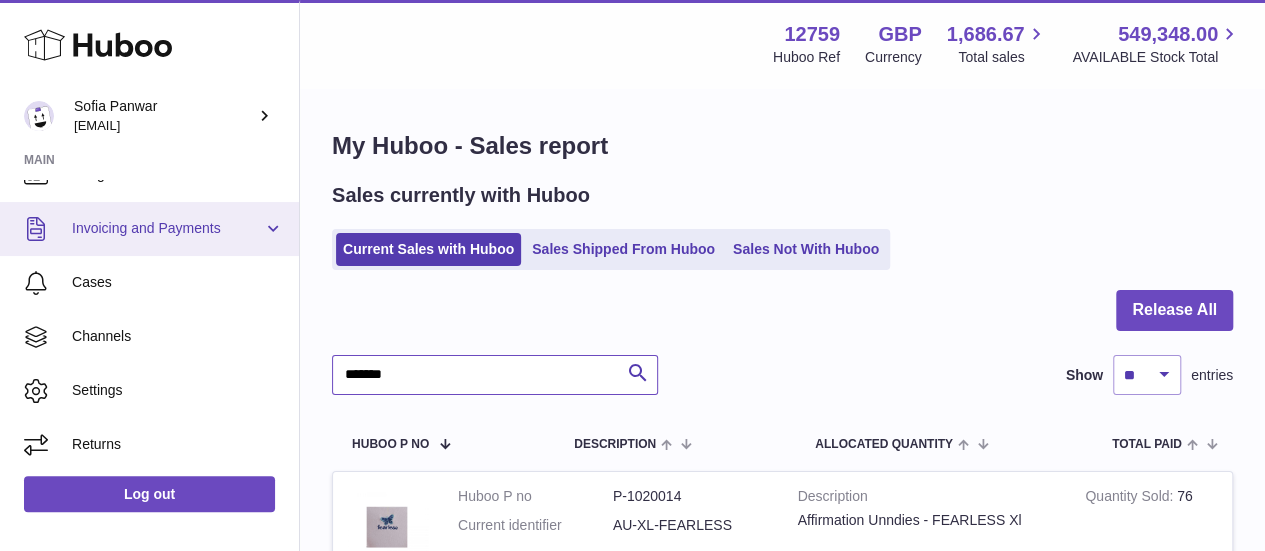 type on "*******" 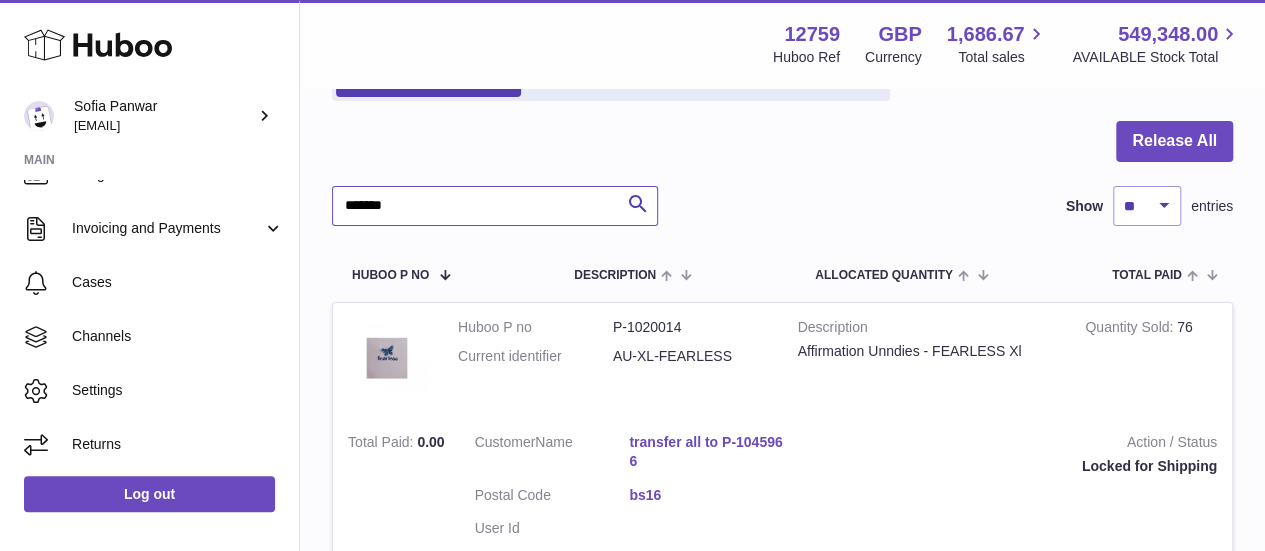 scroll, scrollTop: 0, scrollLeft: 0, axis: both 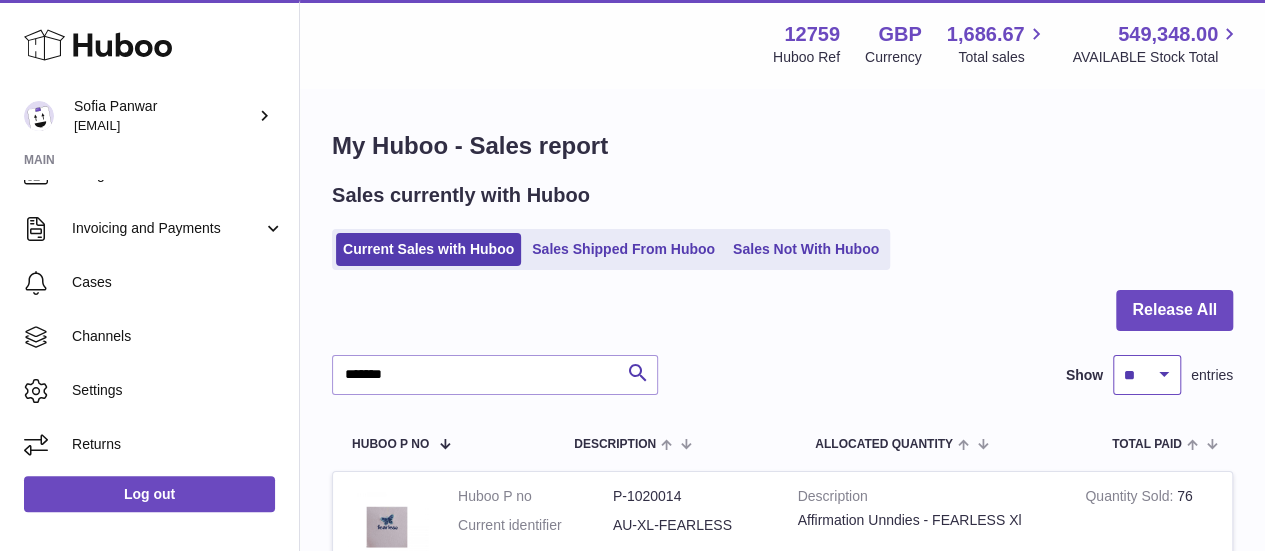 click on "** ** ** ***" at bounding box center (1147, 375) 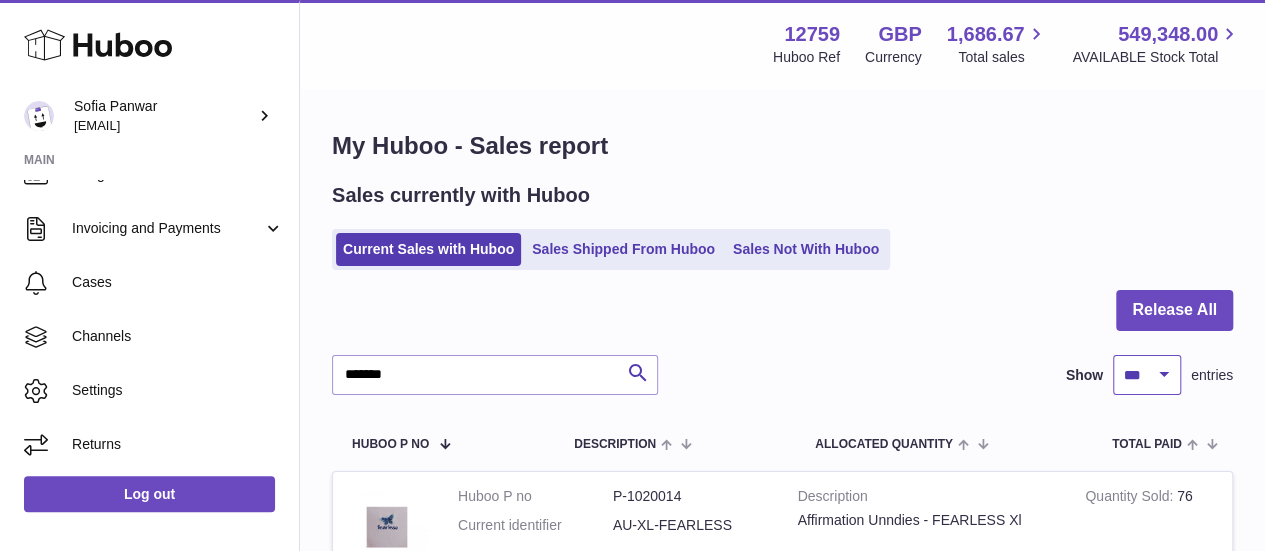 click on "** ** ** ***" at bounding box center (1147, 375) 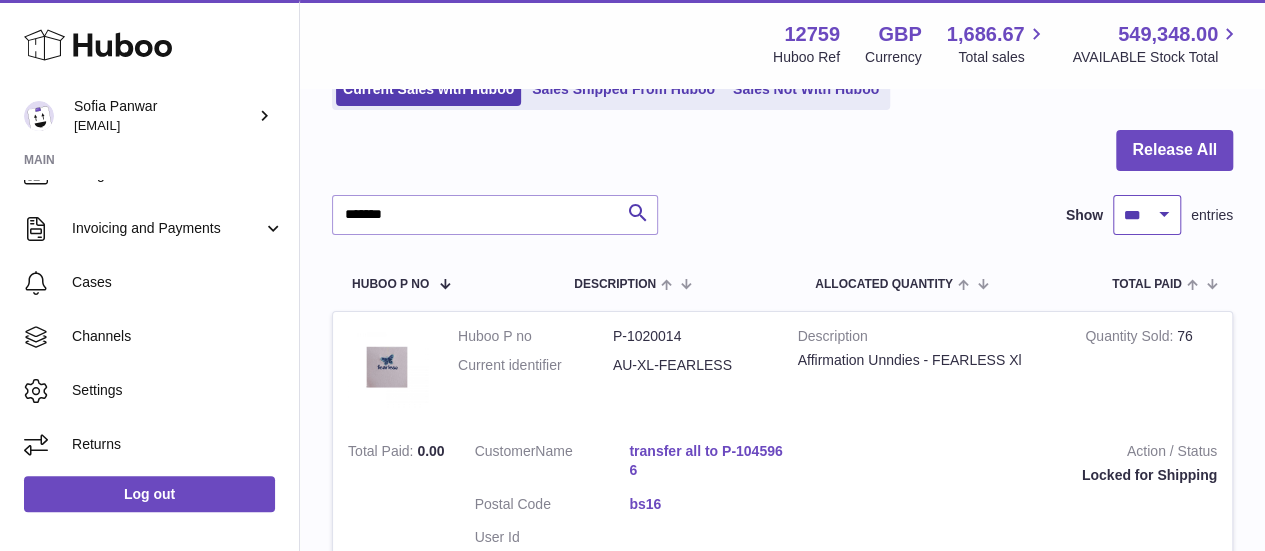 scroll, scrollTop: 0, scrollLeft: 0, axis: both 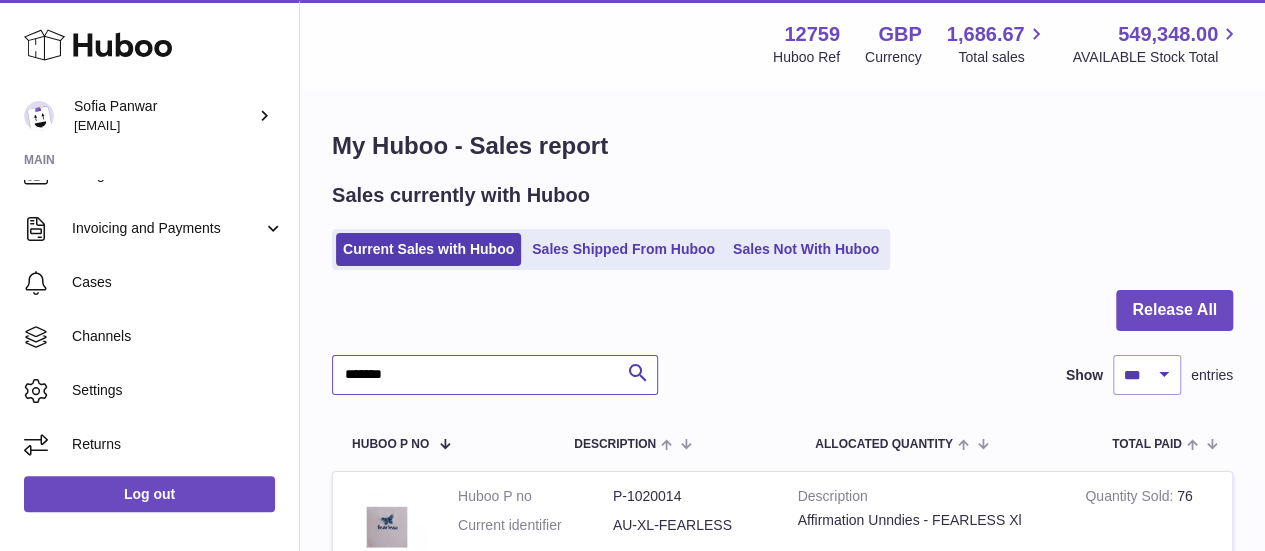 click on "*******" at bounding box center (495, 375) 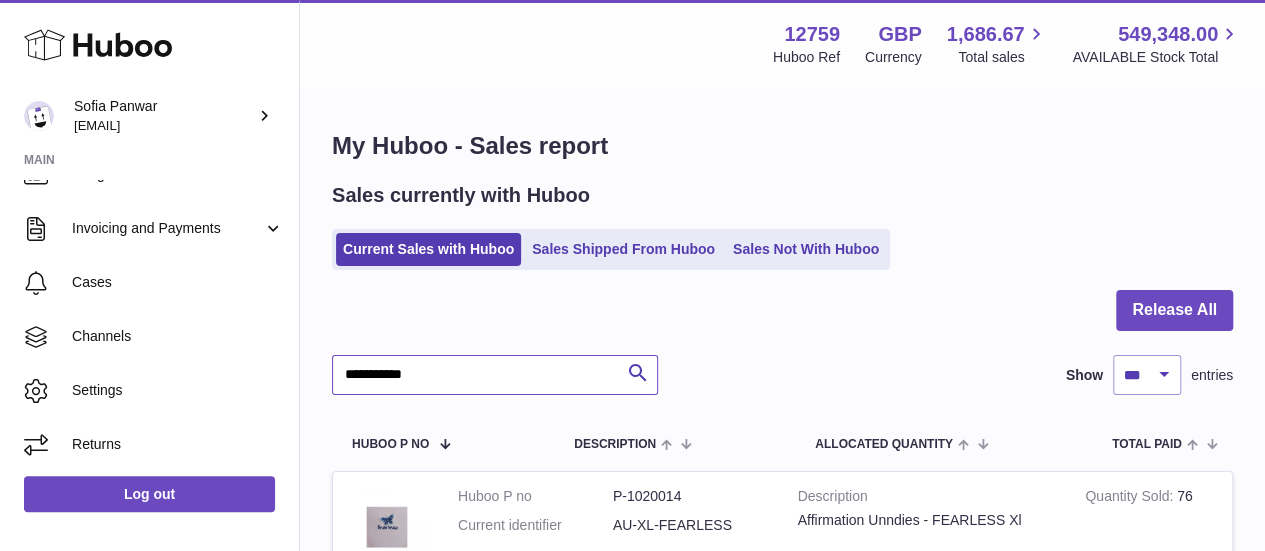 type on "**********" 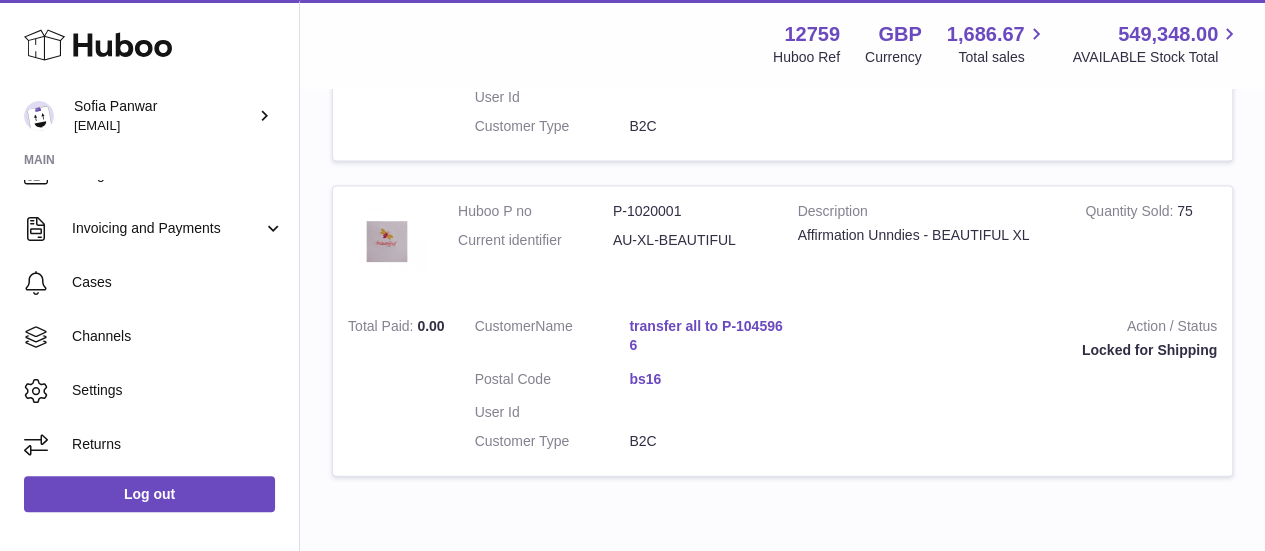 scroll, scrollTop: 2176, scrollLeft: 0, axis: vertical 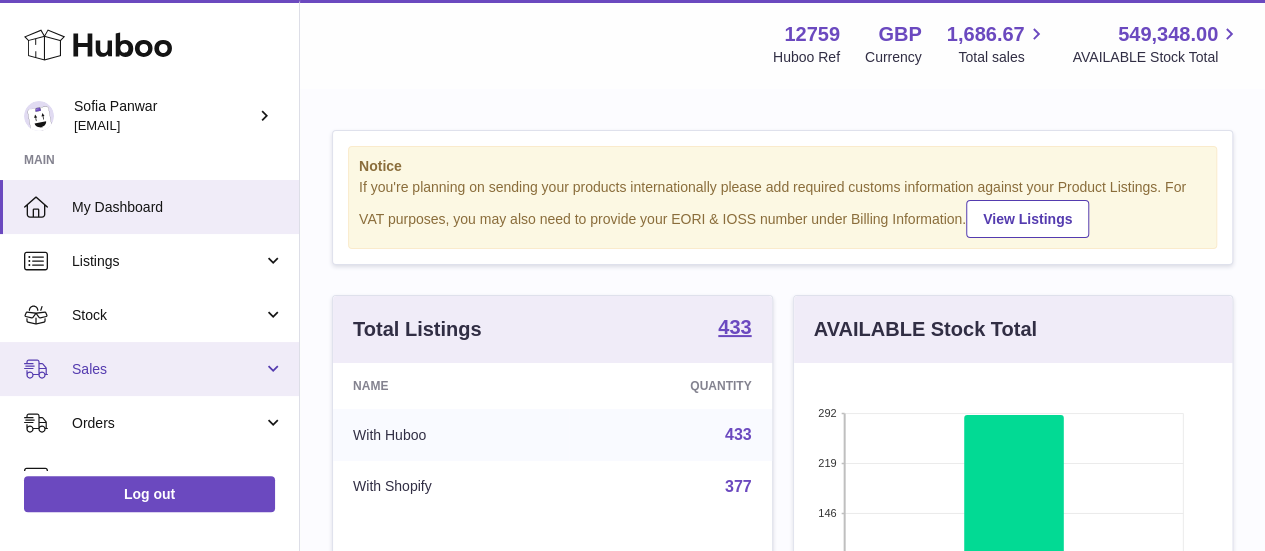 click on "Sales" at bounding box center [167, 369] 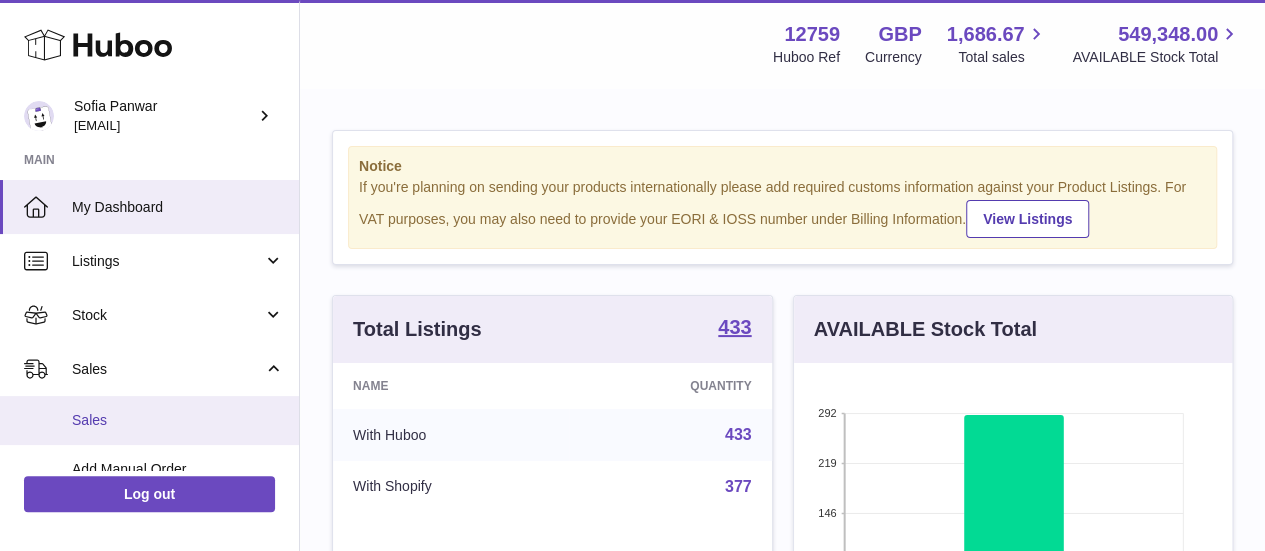 click on "Sales" at bounding box center (178, 420) 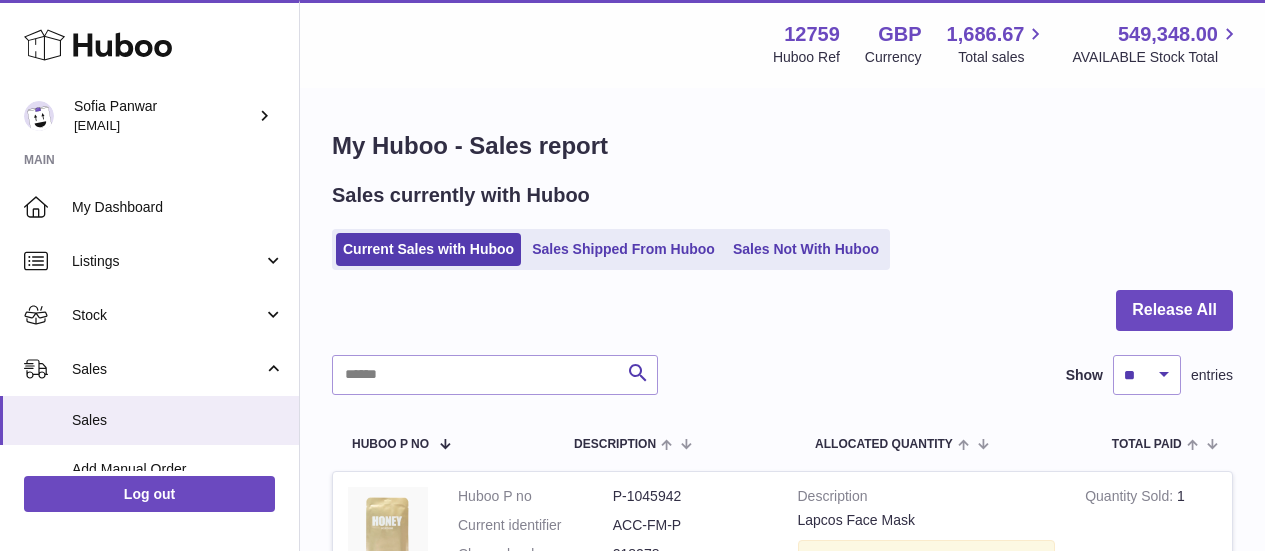 scroll, scrollTop: 0, scrollLeft: 0, axis: both 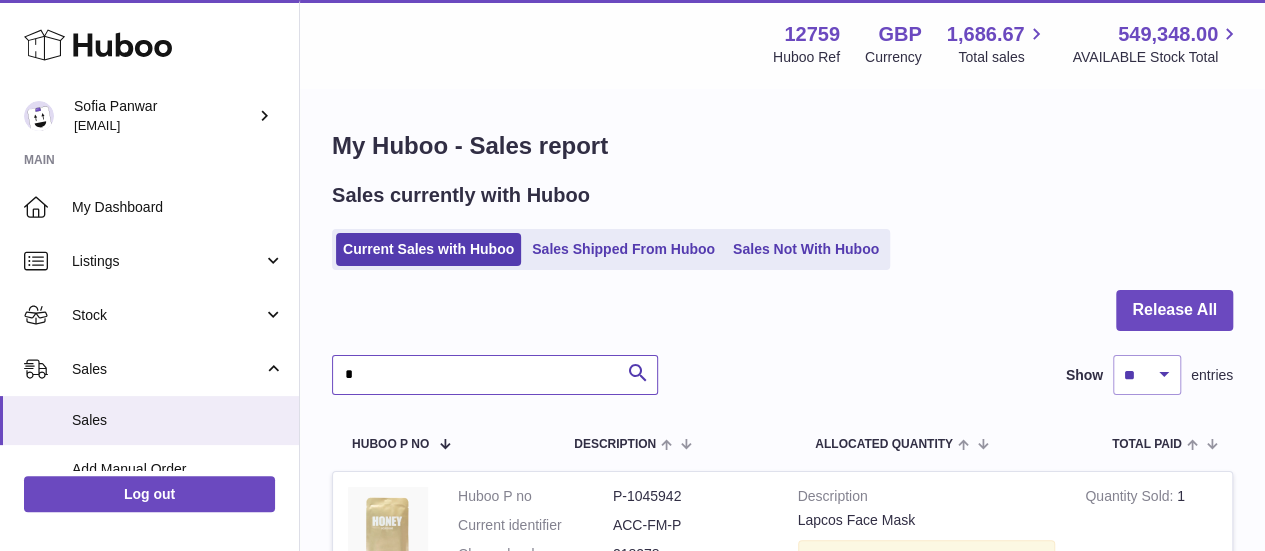 click on "*" at bounding box center [495, 375] 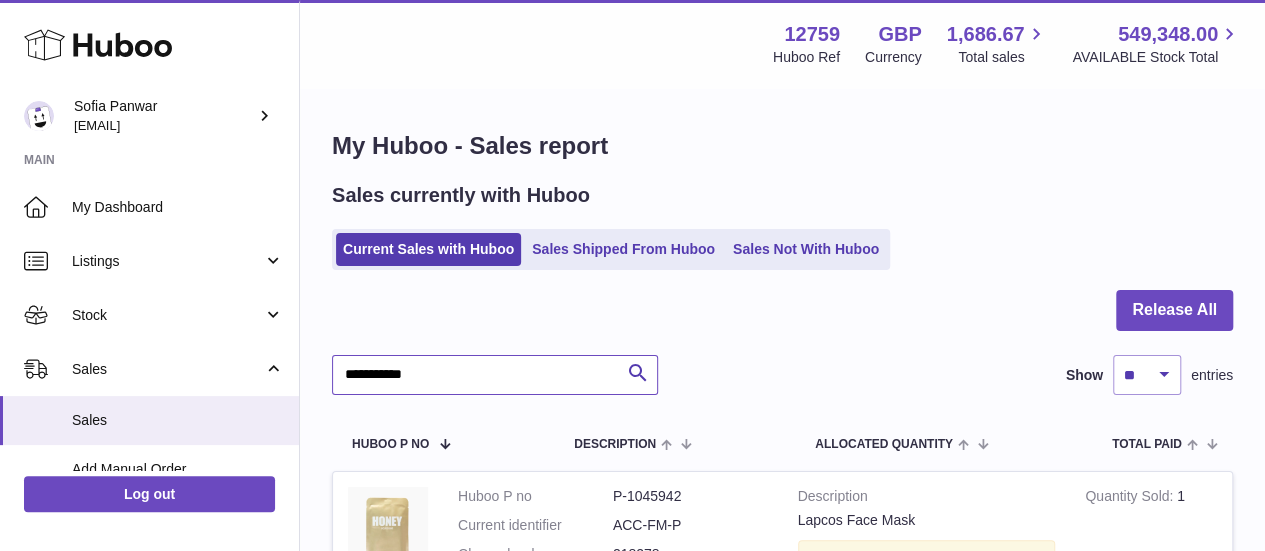 type on "**********" 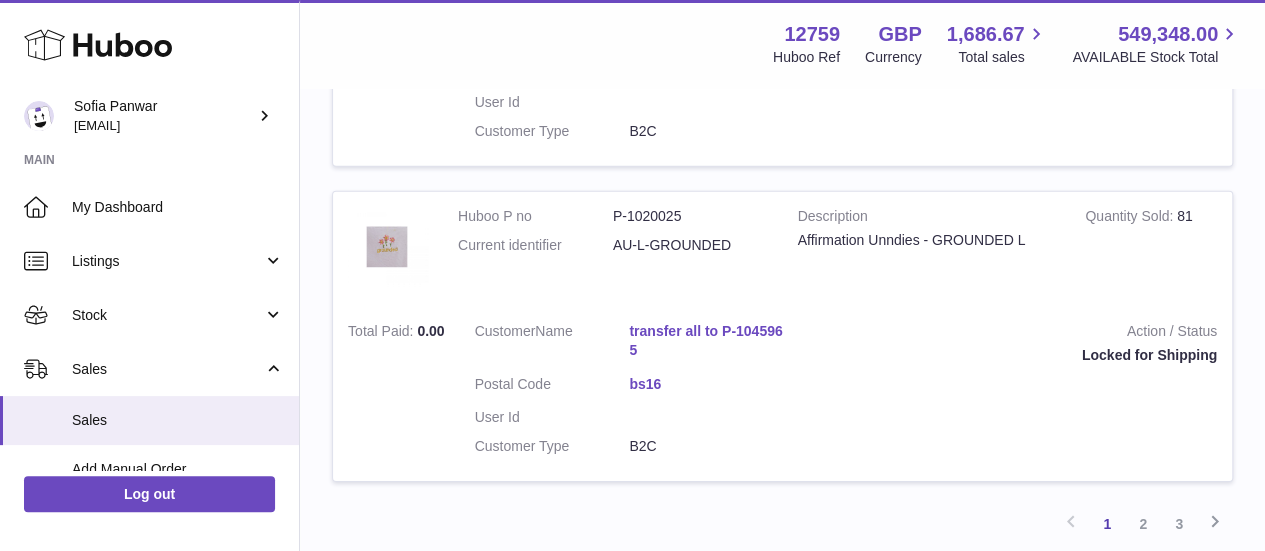 scroll, scrollTop: 3119, scrollLeft: 0, axis: vertical 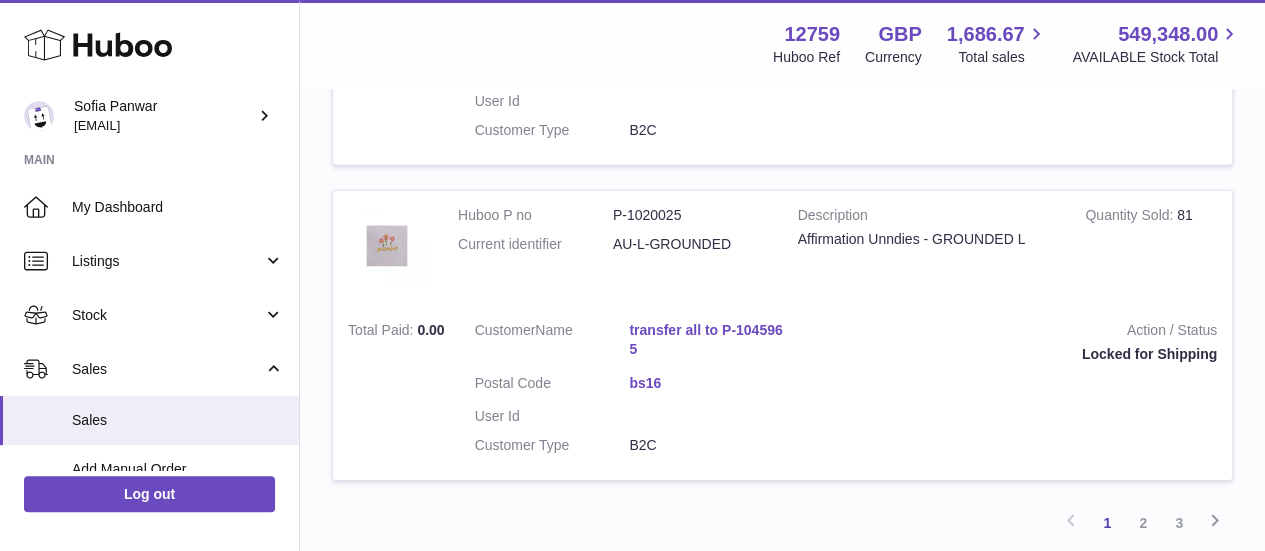 click on "P-1020025" at bounding box center (690, 215) 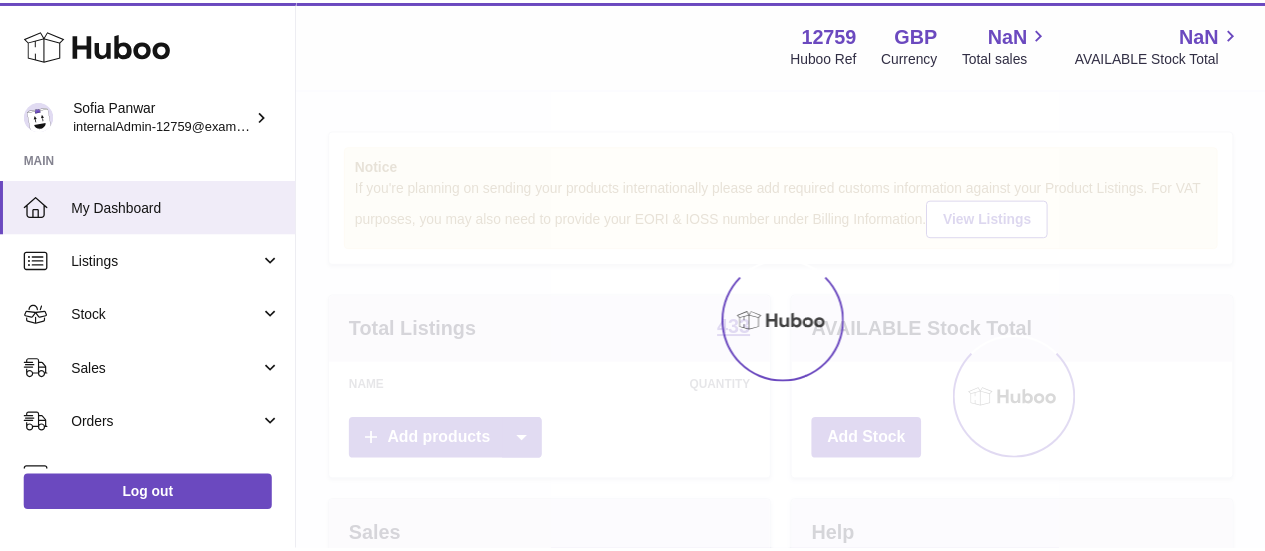 scroll, scrollTop: 0, scrollLeft: 0, axis: both 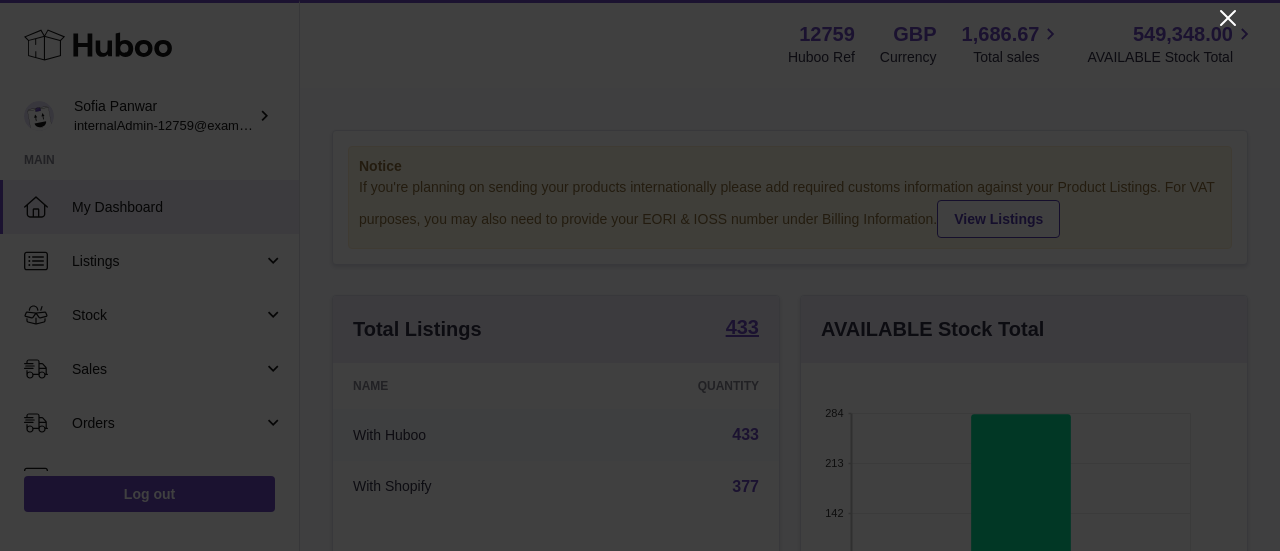 click 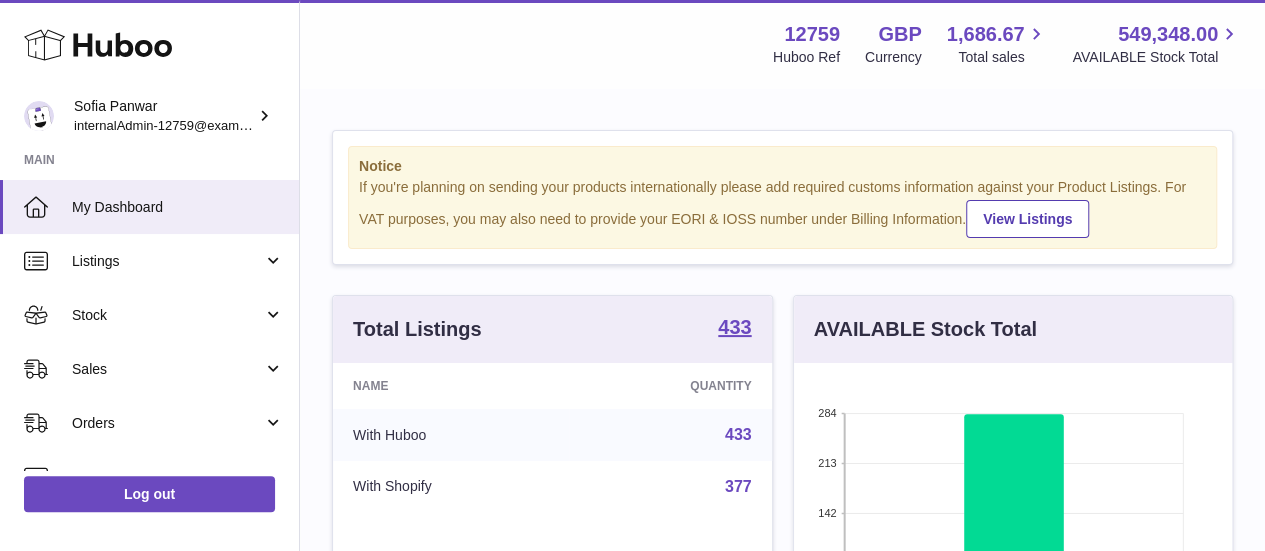 scroll, scrollTop: 312, scrollLeft: 438, axis: both 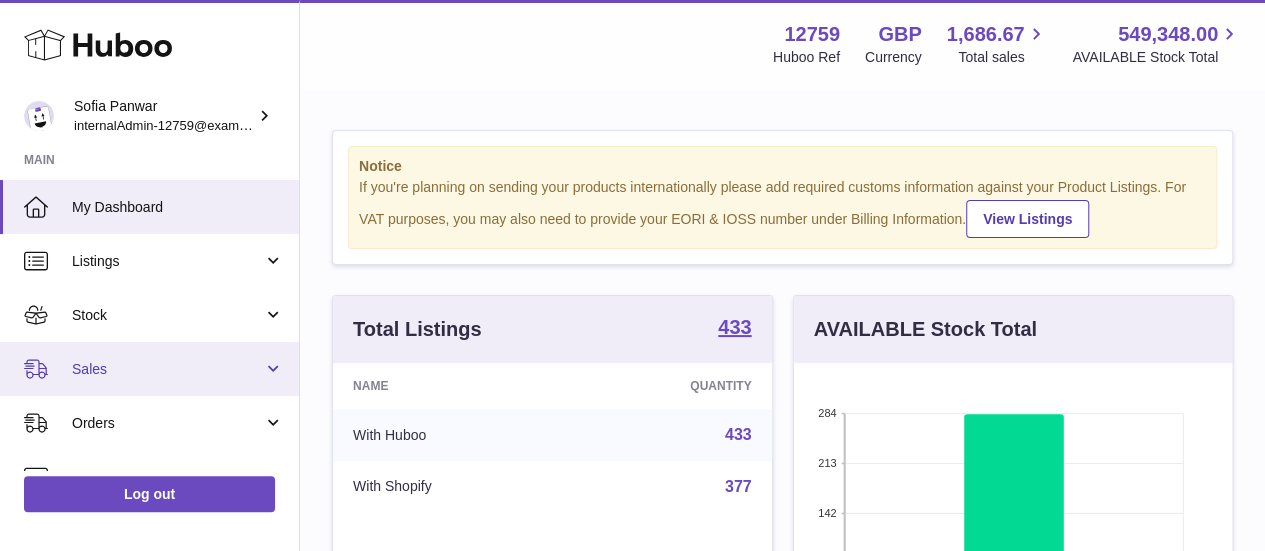 click on "Sales" at bounding box center [167, 369] 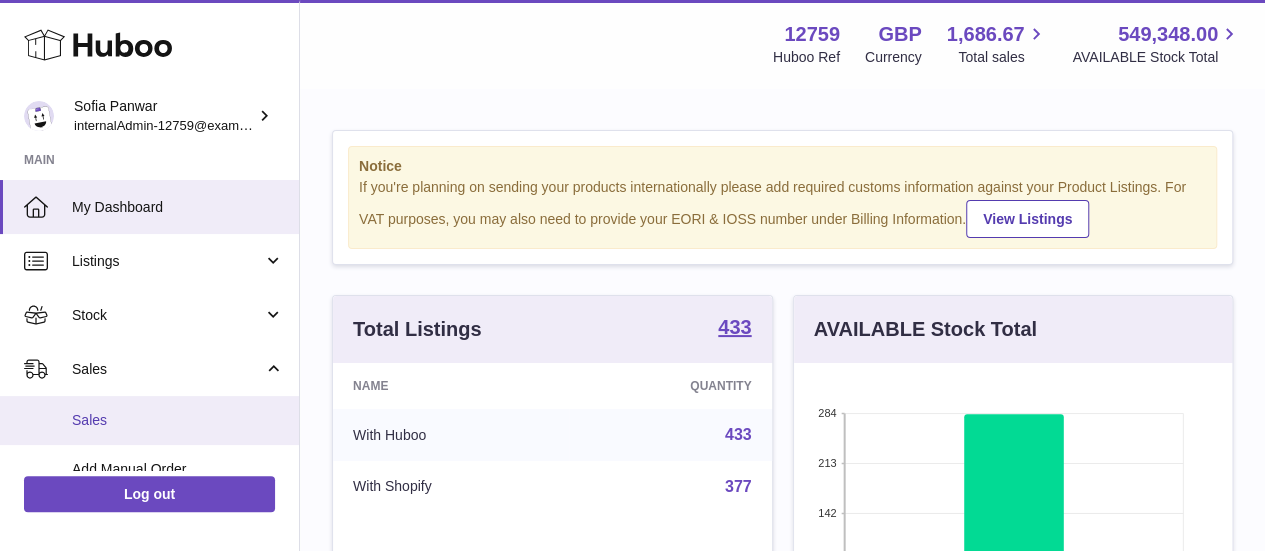 click on "Sales" at bounding box center (178, 420) 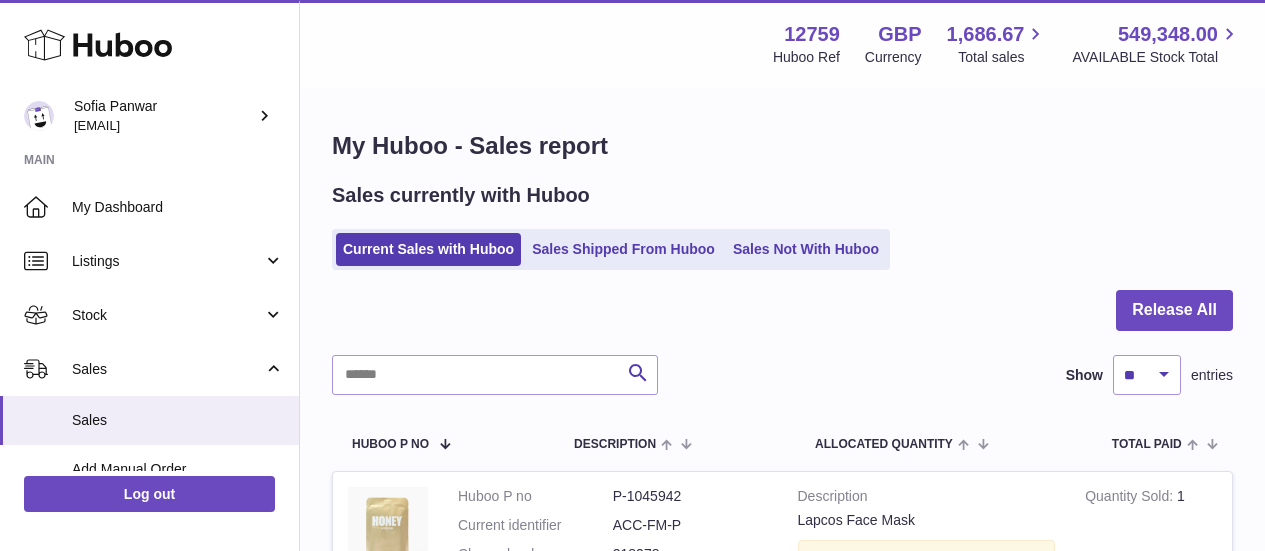 scroll, scrollTop: 0, scrollLeft: 0, axis: both 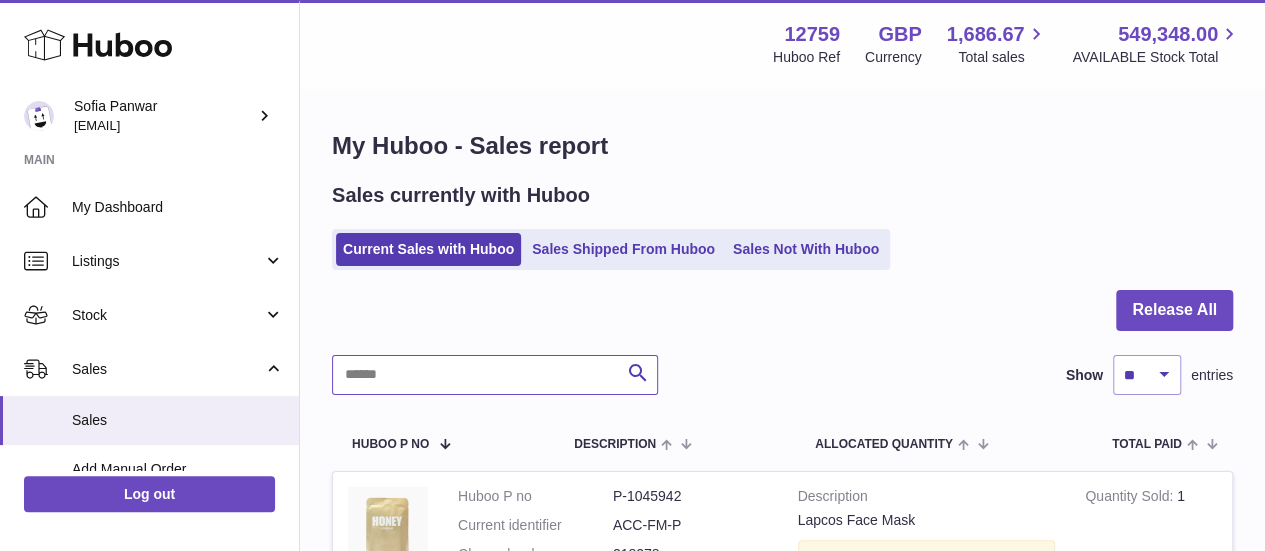 click at bounding box center (495, 375) 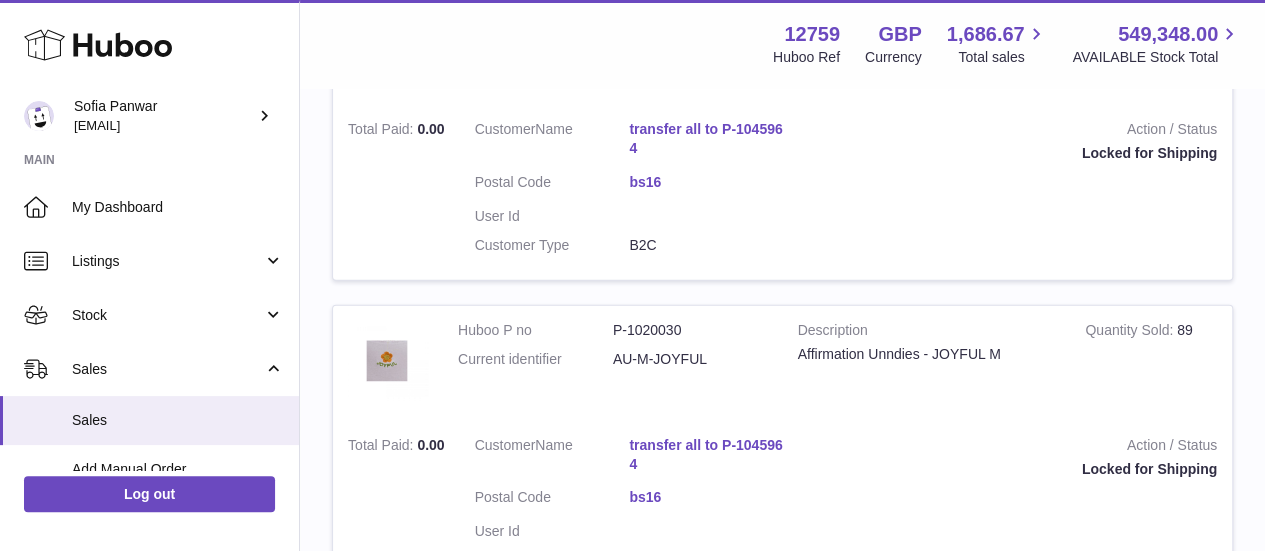 scroll, scrollTop: 3002, scrollLeft: 0, axis: vertical 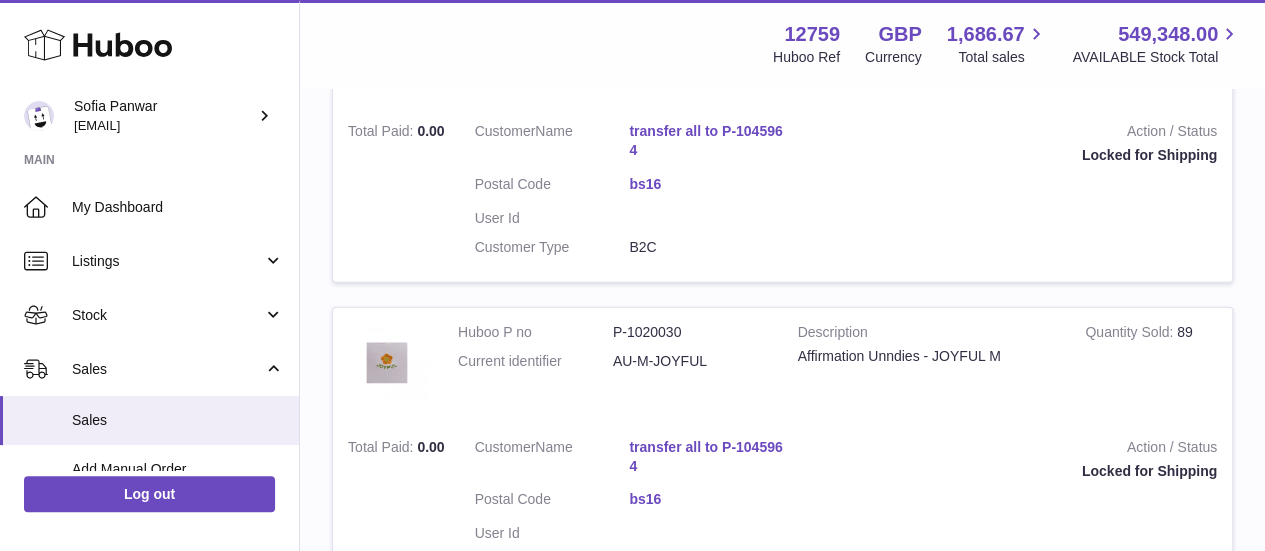 drag, startPoint x: 634, startPoint y: 437, endPoint x: 670, endPoint y: 464, distance: 45 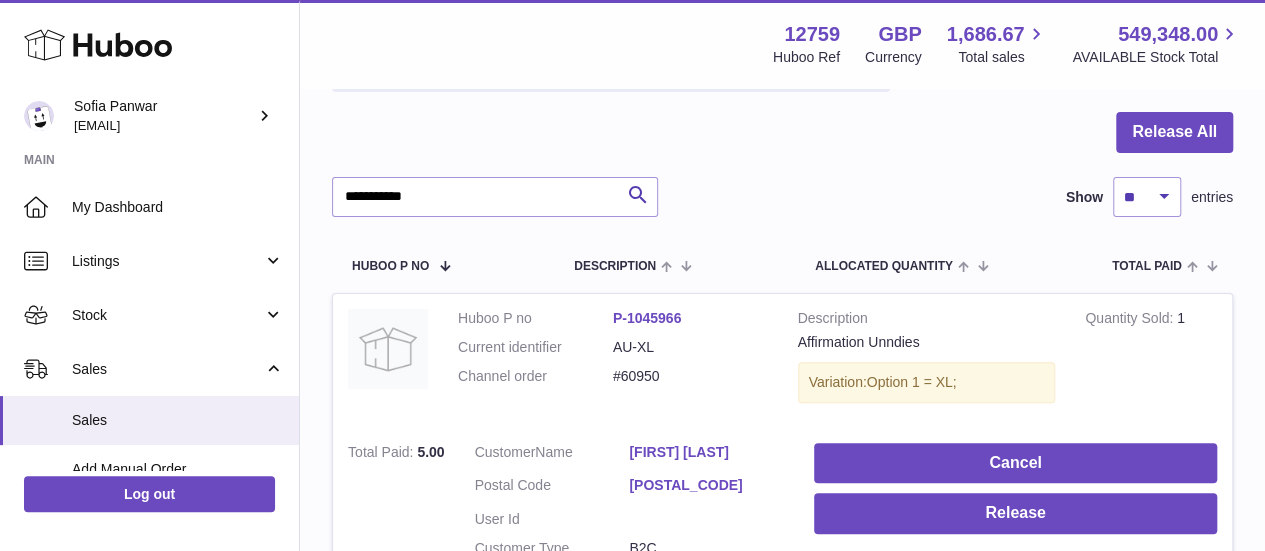 scroll, scrollTop: 0, scrollLeft: 0, axis: both 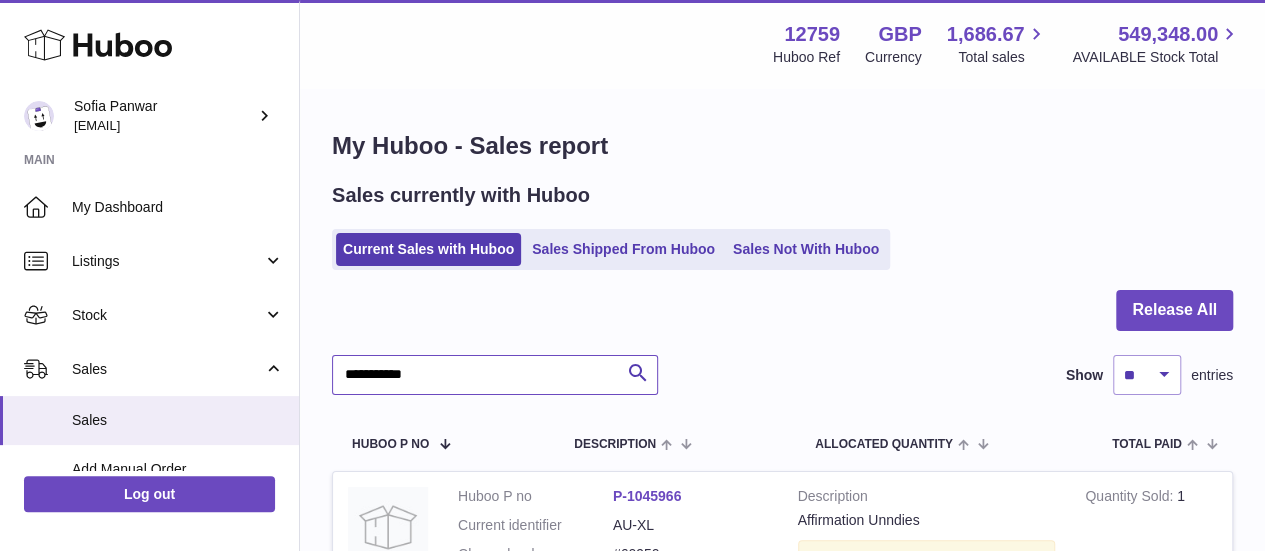 drag, startPoint x: 470, startPoint y: 395, endPoint x: 468, endPoint y: 380, distance: 15.132746 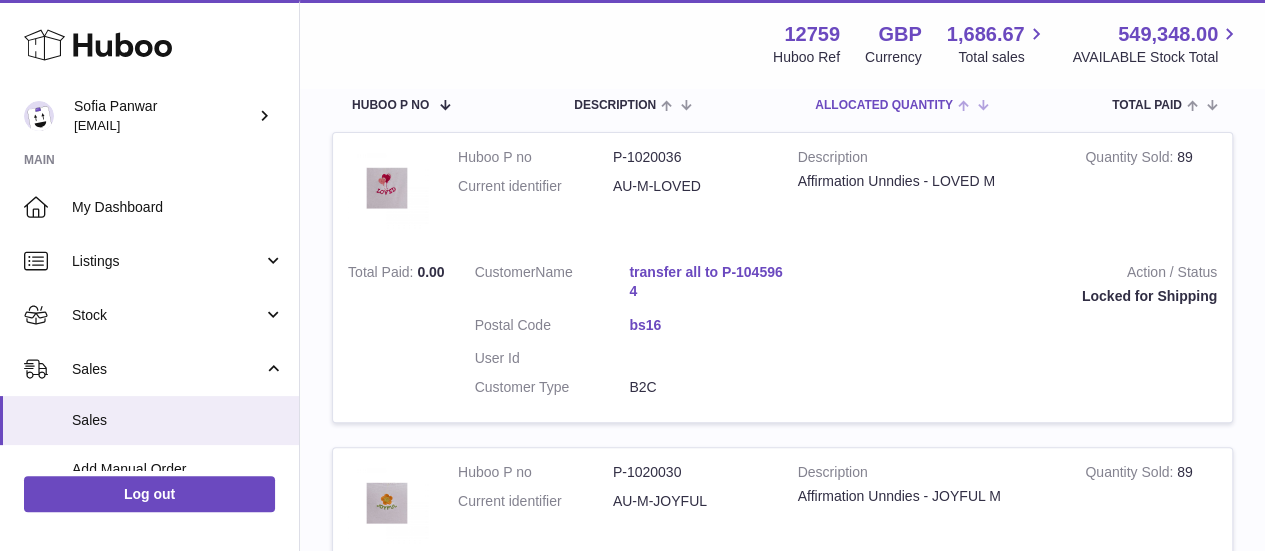 scroll, scrollTop: 359, scrollLeft: 0, axis: vertical 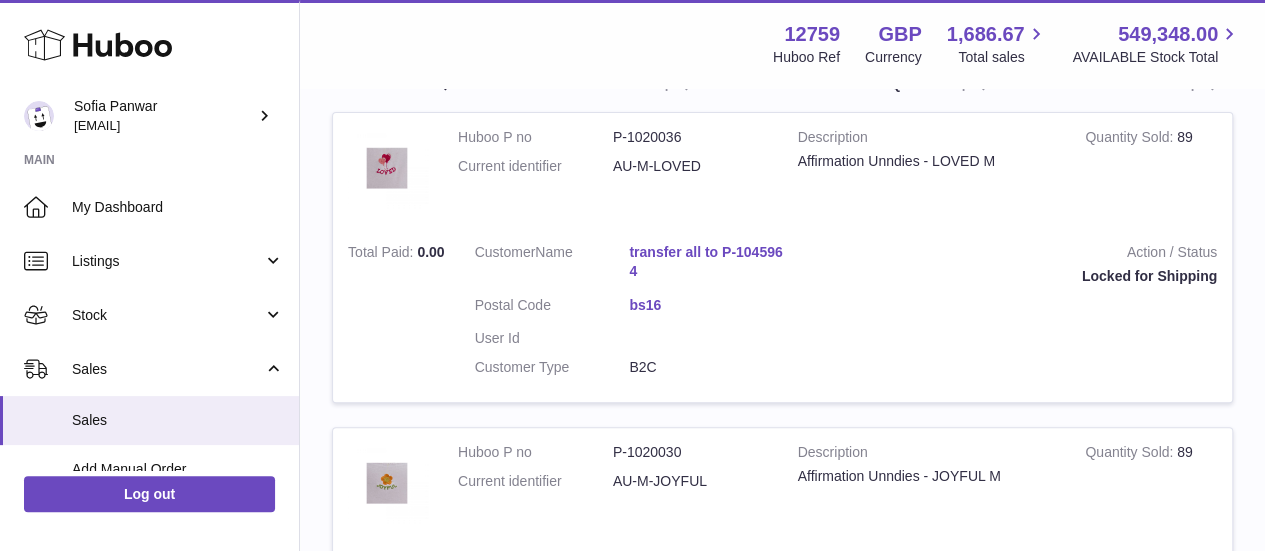 click on "P-1020036" at bounding box center (690, 137) 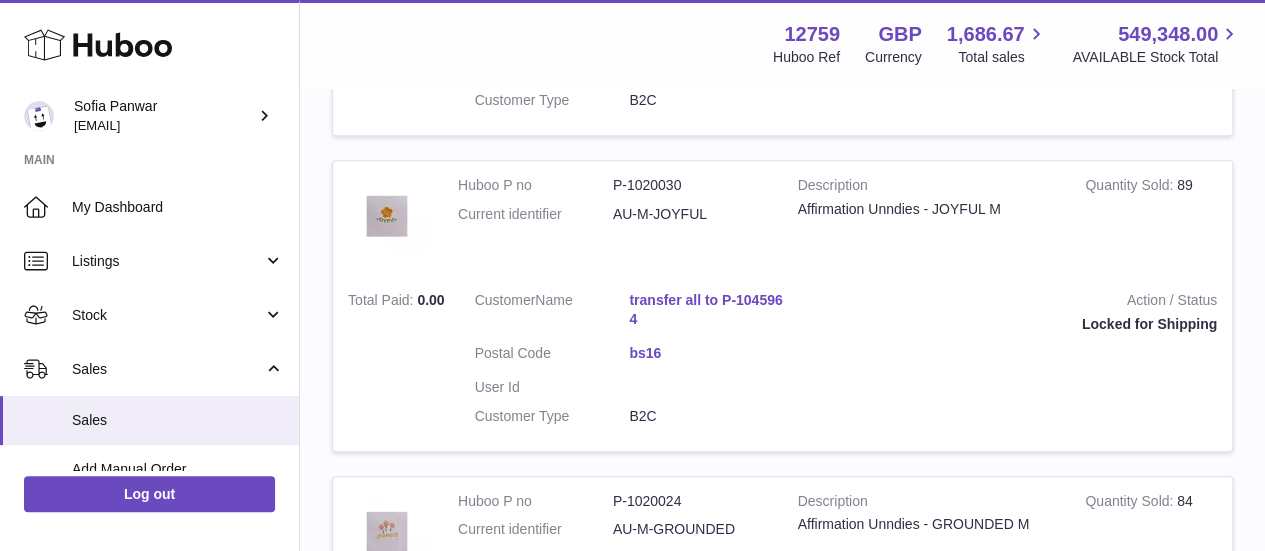 scroll, scrollTop: 627, scrollLeft: 0, axis: vertical 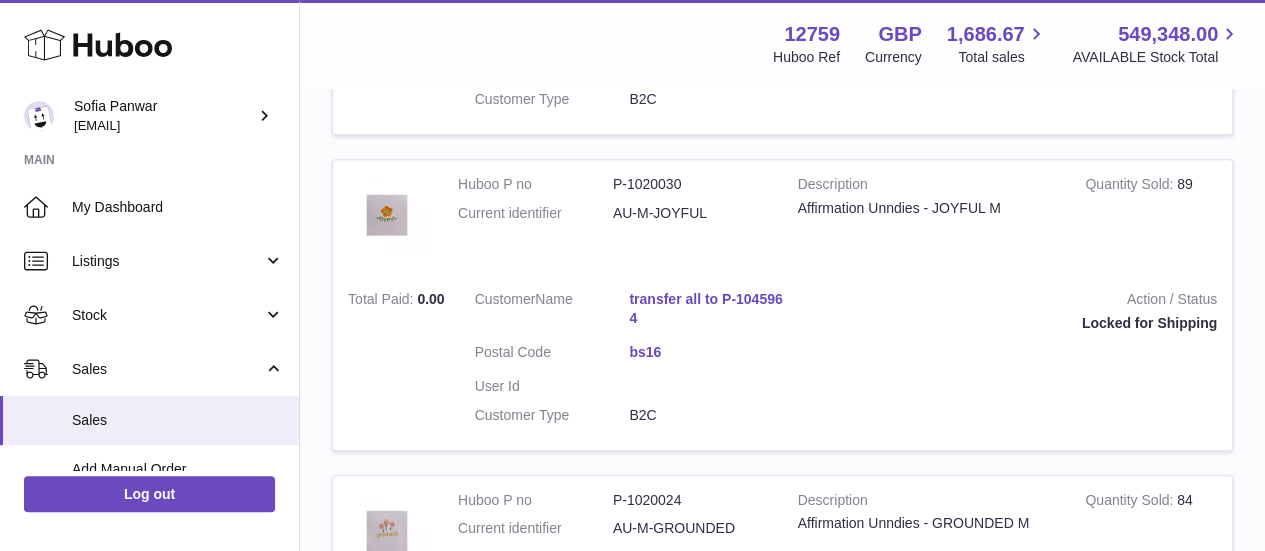 click on "P-1020030" at bounding box center [690, 184] 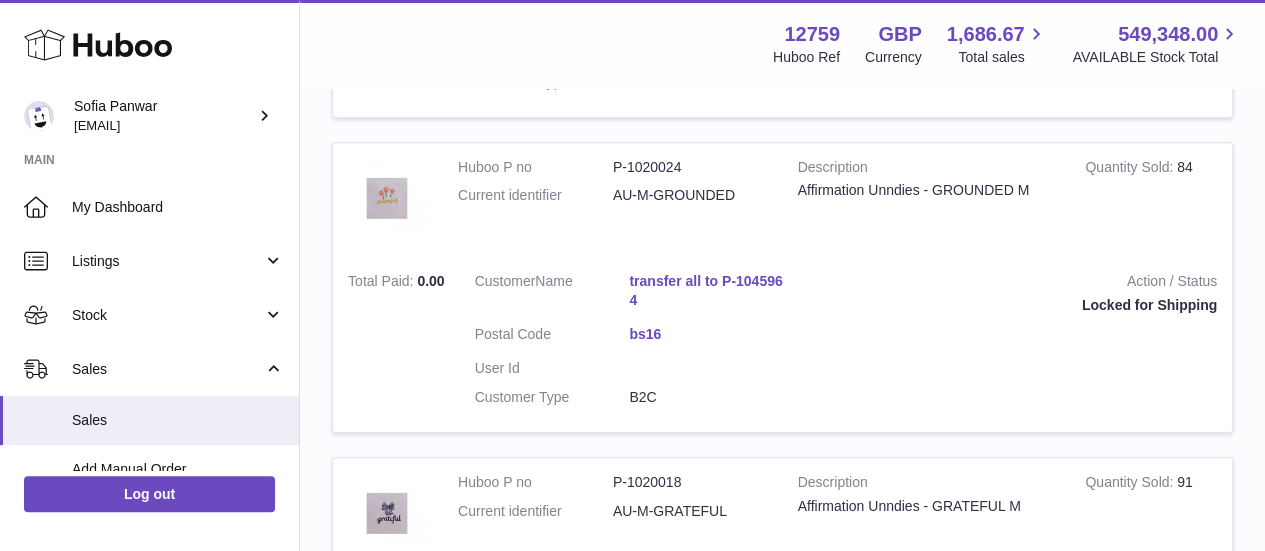 scroll, scrollTop: 963, scrollLeft: 0, axis: vertical 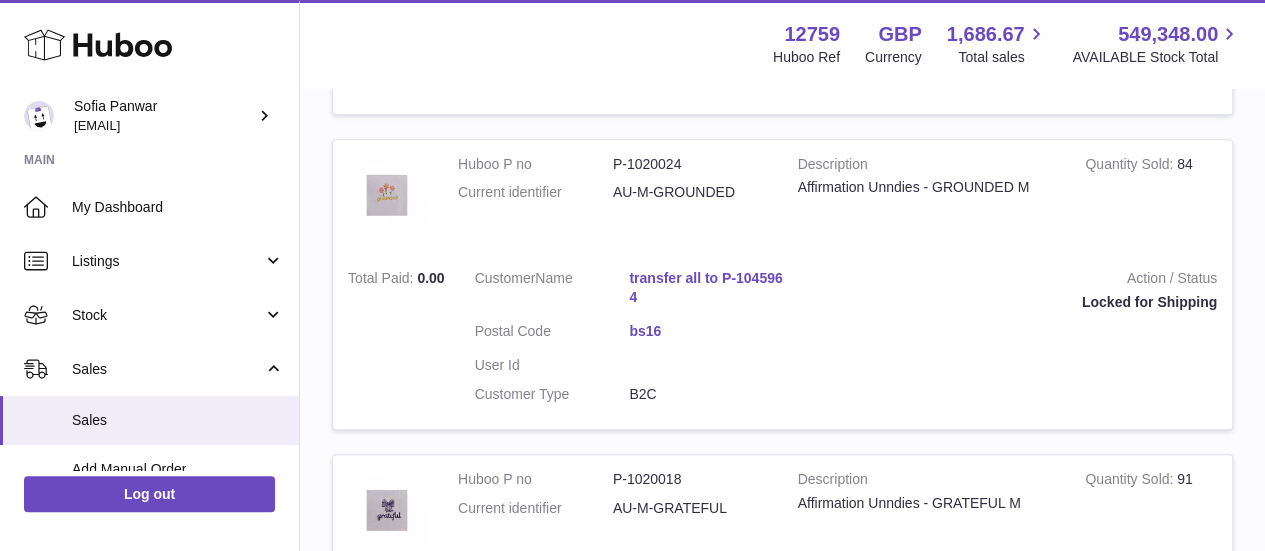 click on "P-1020024" at bounding box center [690, 164] 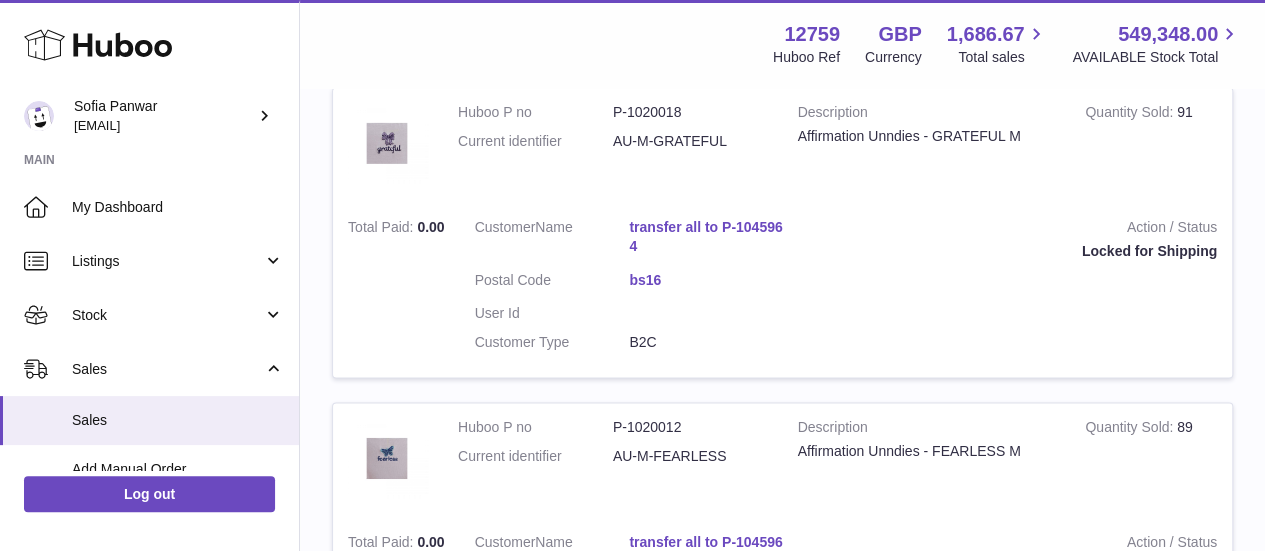 scroll, scrollTop: 1331, scrollLeft: 0, axis: vertical 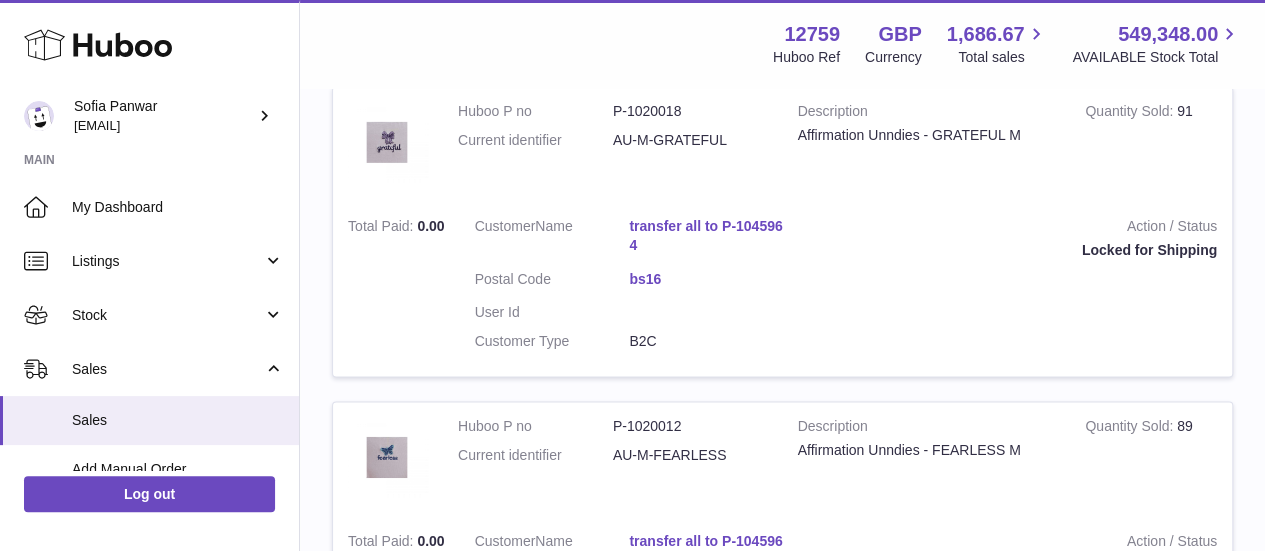 click on "P-1020018" at bounding box center [690, 111] 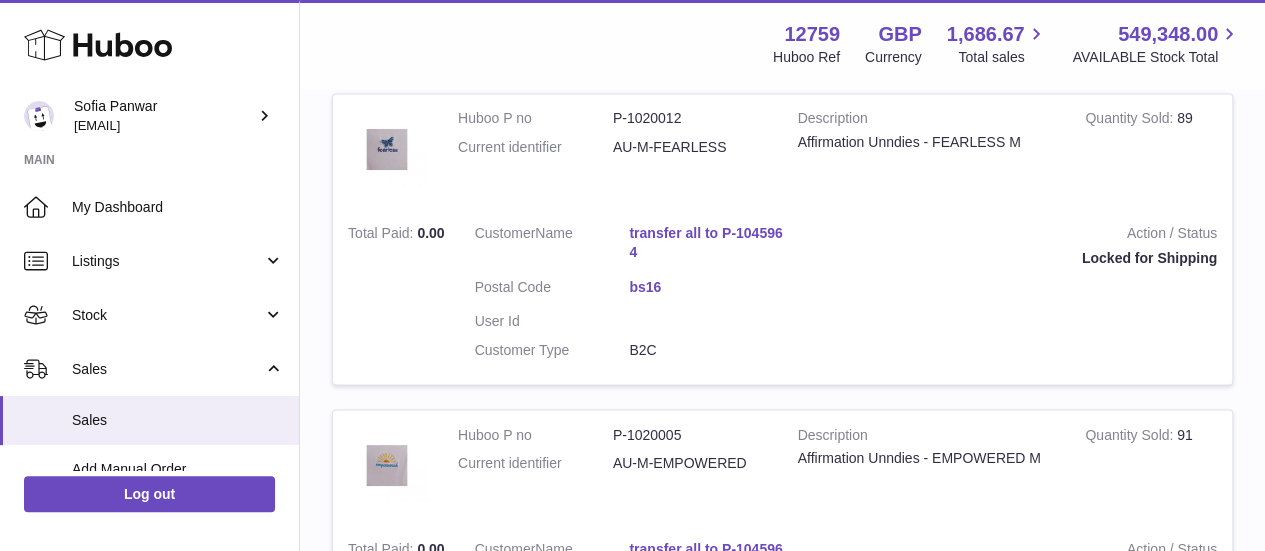 scroll, scrollTop: 1640, scrollLeft: 0, axis: vertical 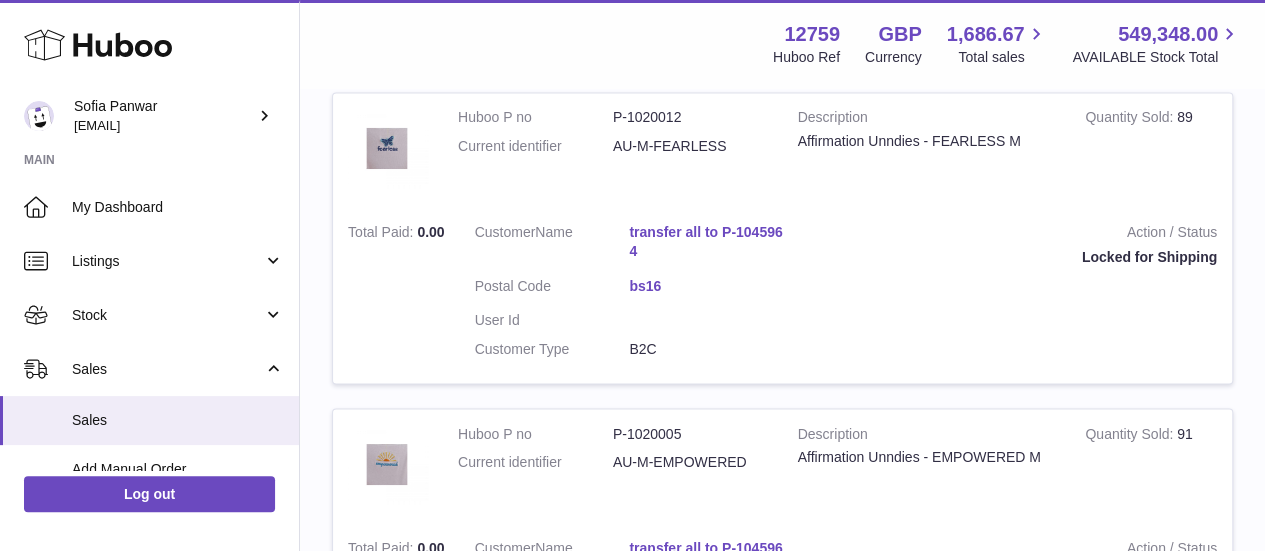 click on "P-1020012" at bounding box center [690, 117] 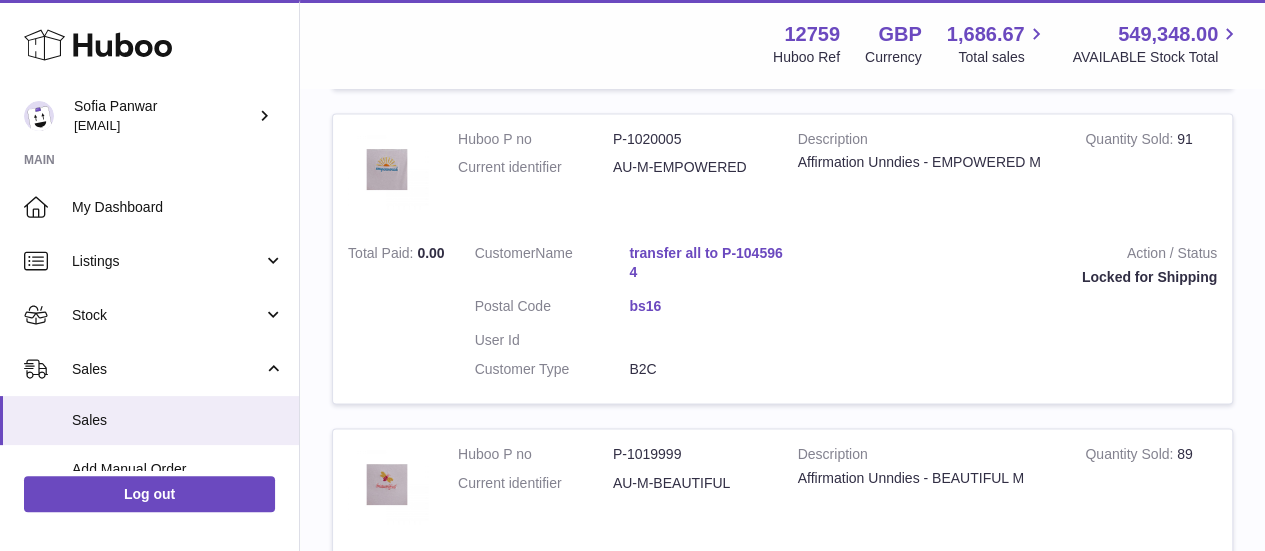scroll, scrollTop: 1935, scrollLeft: 0, axis: vertical 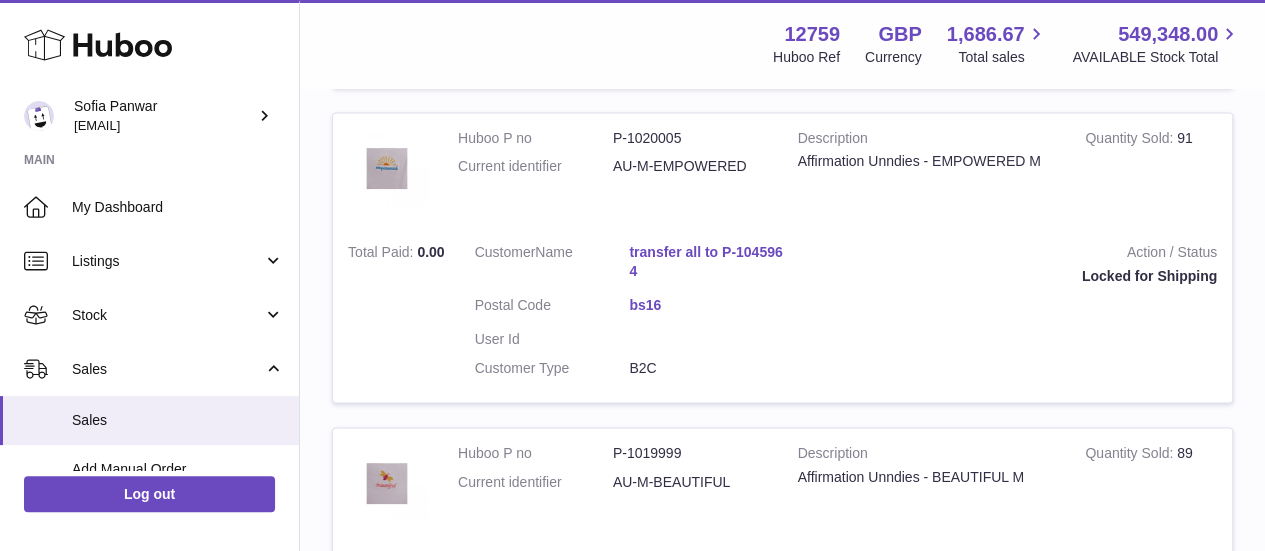 click on "P-1020005" at bounding box center (690, 138) 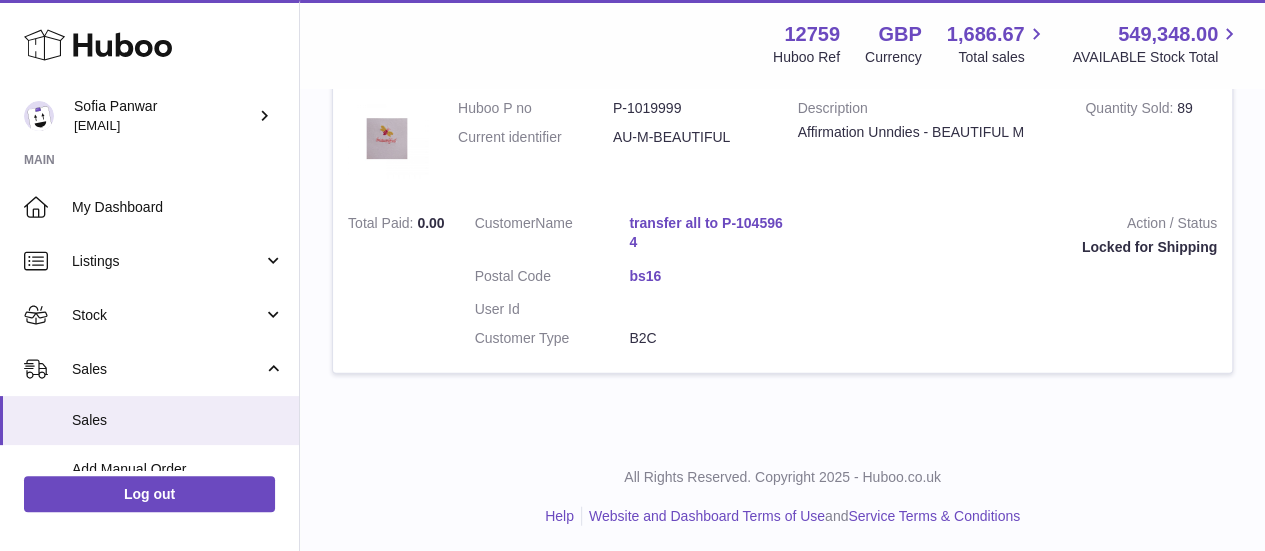 scroll, scrollTop: 2278, scrollLeft: 0, axis: vertical 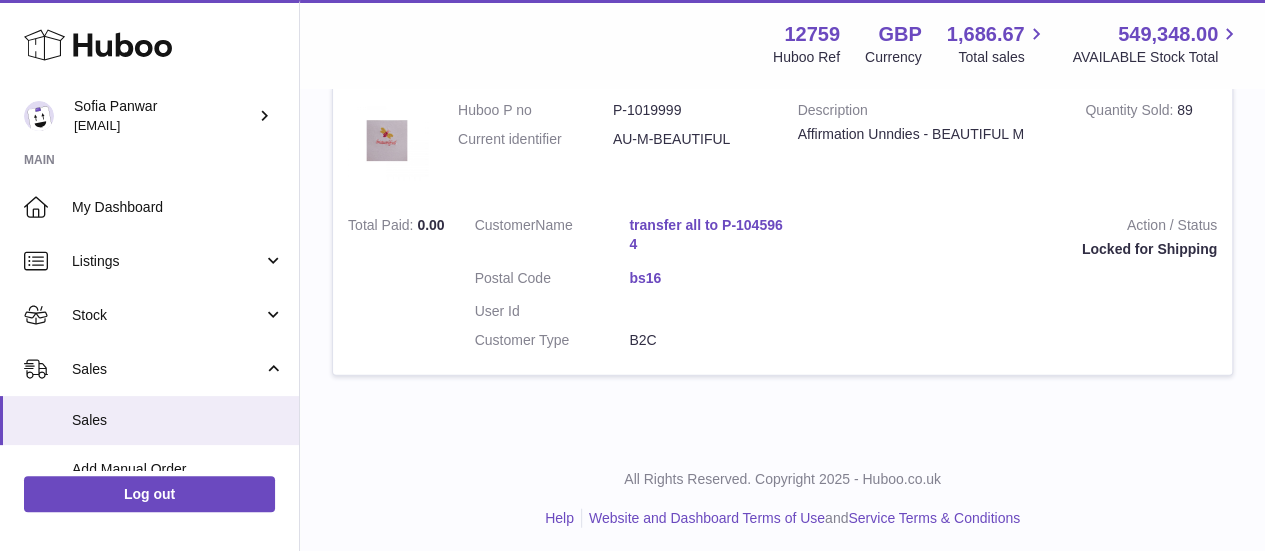 click on "P-1019999" at bounding box center [690, 110] 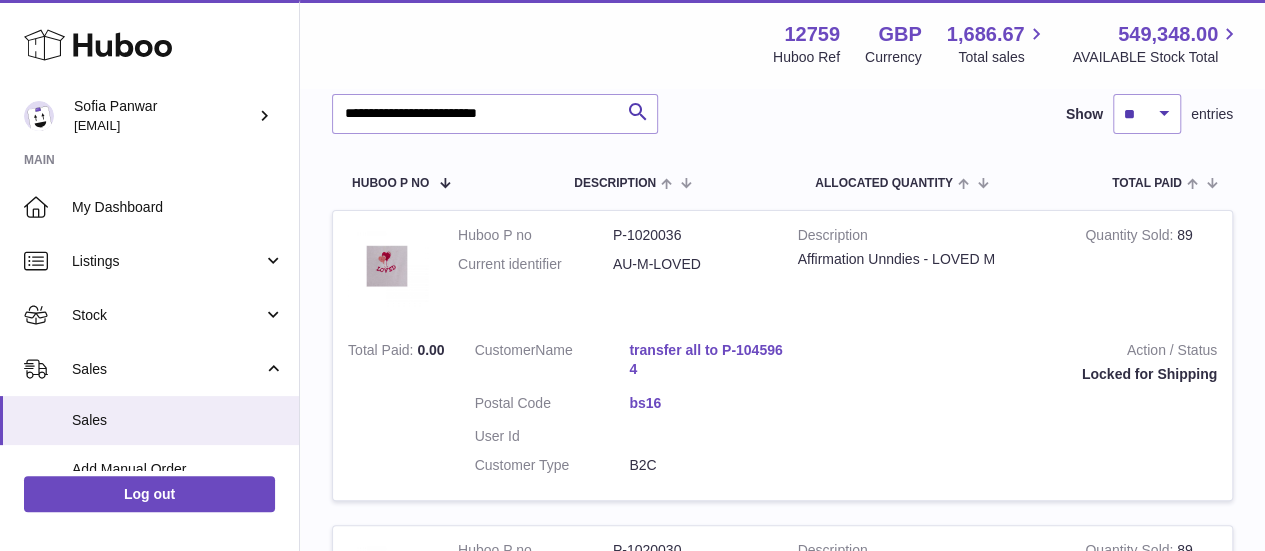 scroll, scrollTop: 267, scrollLeft: 0, axis: vertical 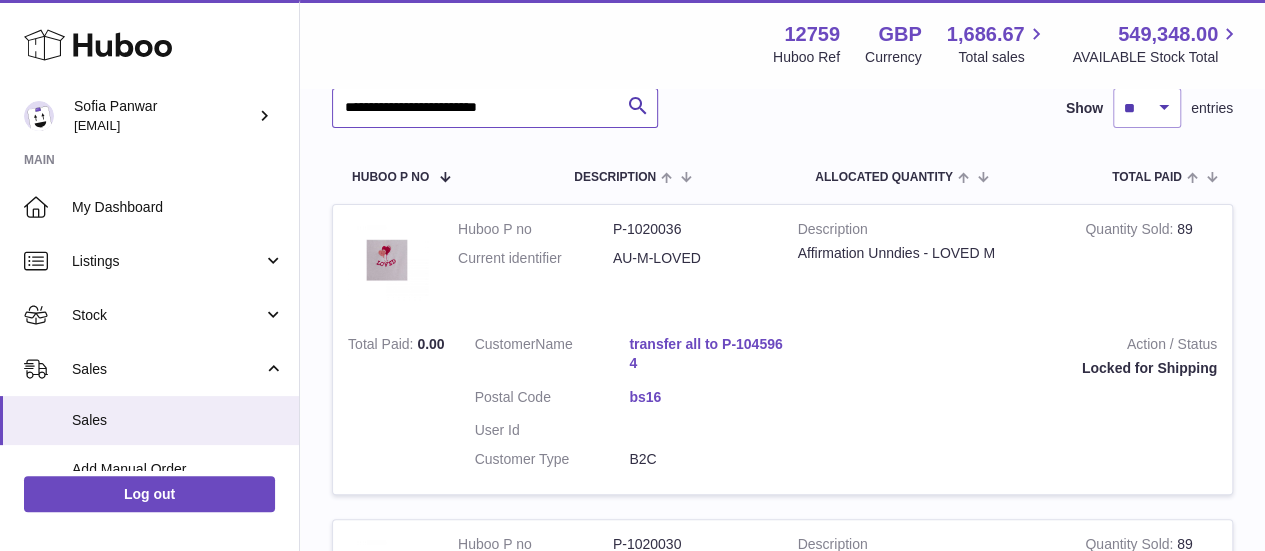 drag, startPoint x: 551, startPoint y: 111, endPoint x: 403, endPoint y: 107, distance: 148.05405 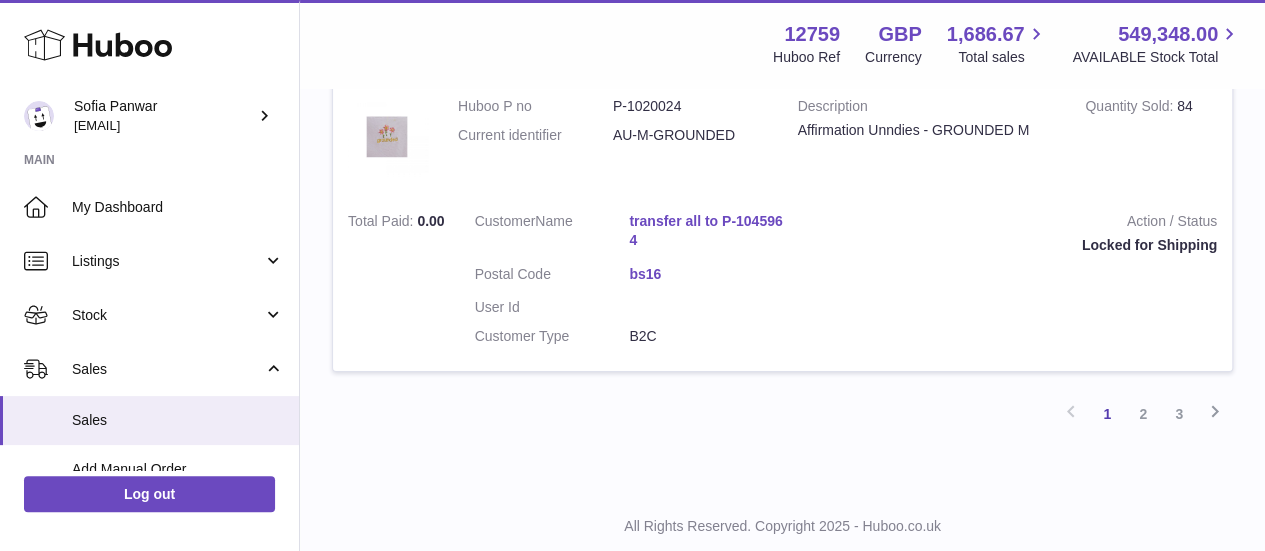scroll, scrollTop: 3275, scrollLeft: 0, axis: vertical 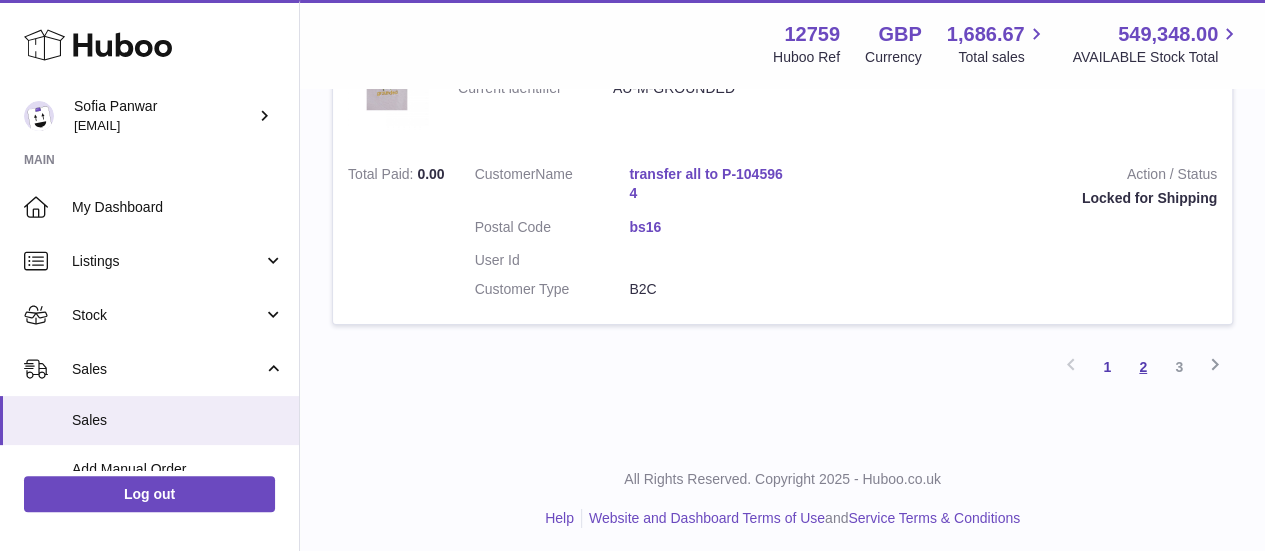 click on "2" at bounding box center (1143, 367) 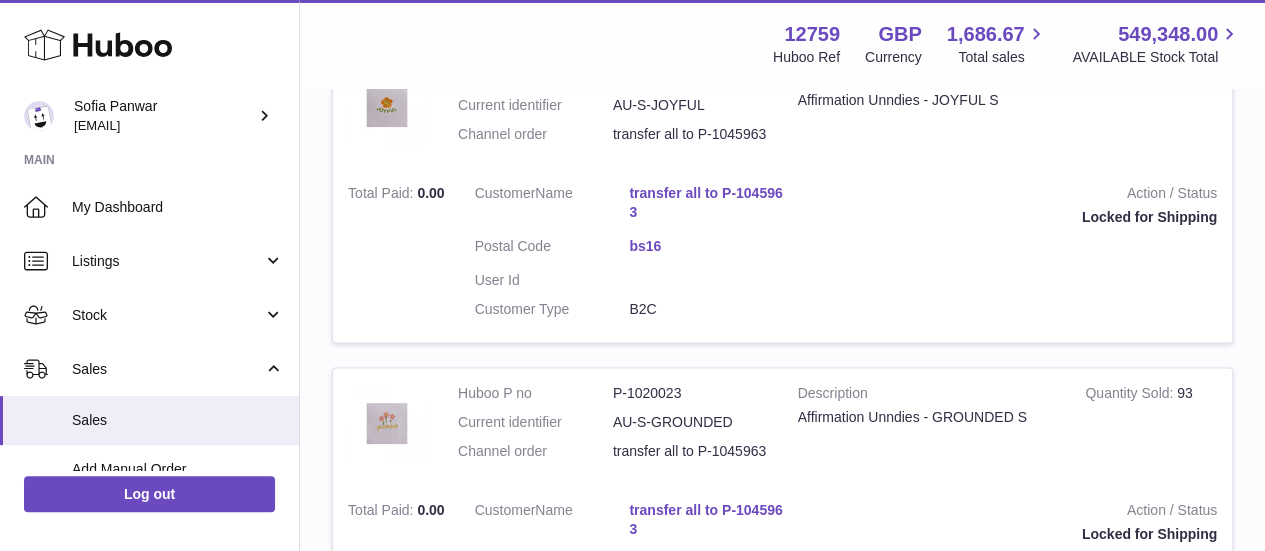 scroll, scrollTop: 1999, scrollLeft: 0, axis: vertical 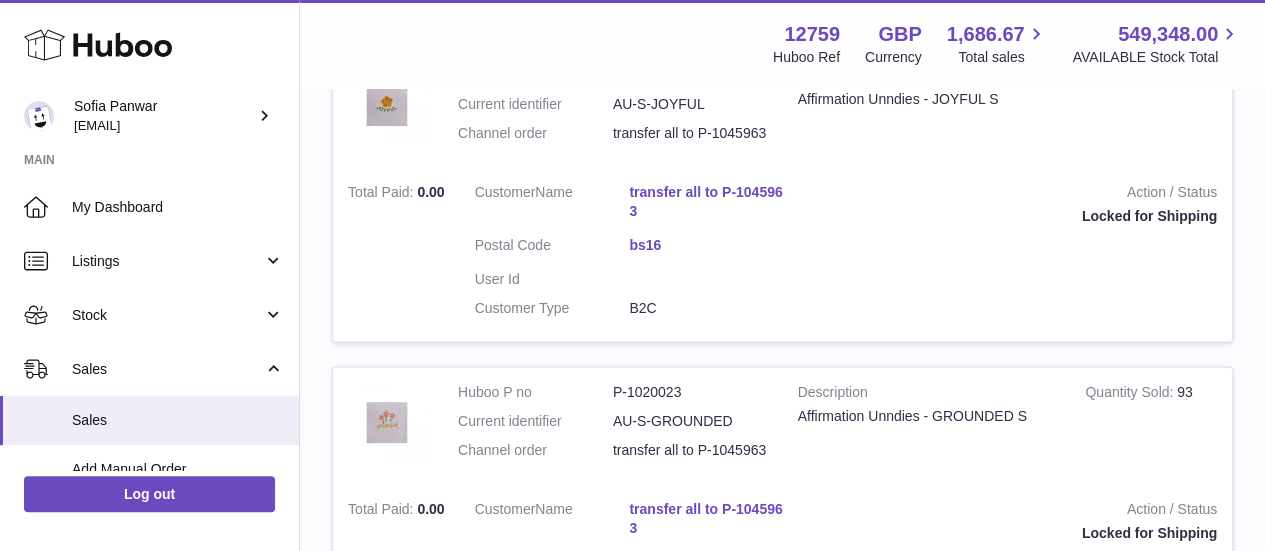 drag, startPoint x: 610, startPoint y: 149, endPoint x: 641, endPoint y: 173, distance: 39.20459 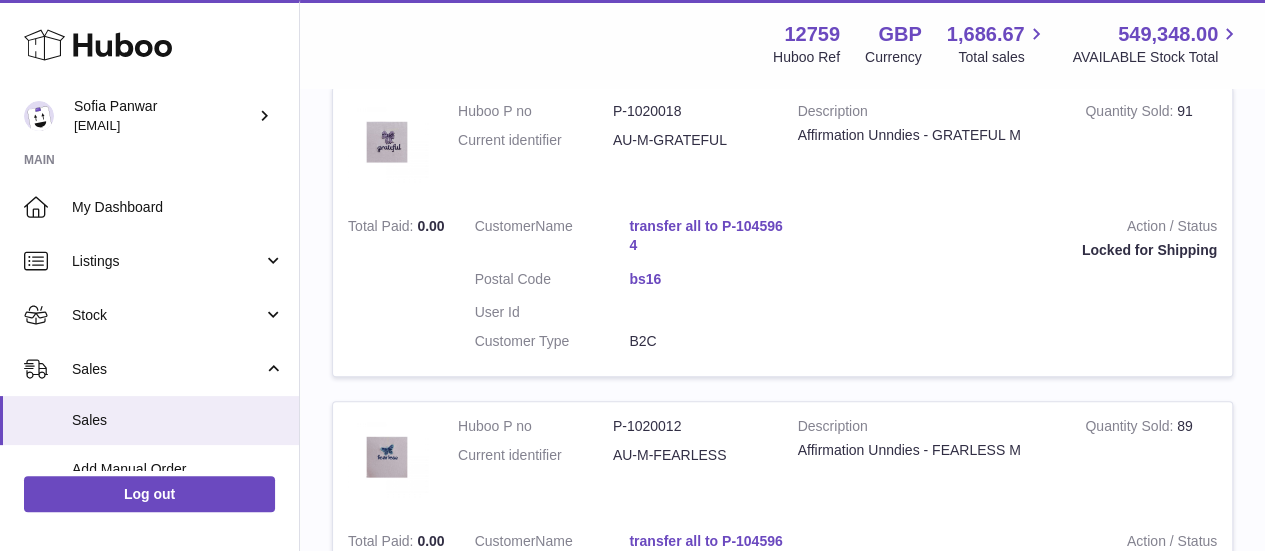 scroll, scrollTop: 0, scrollLeft: 0, axis: both 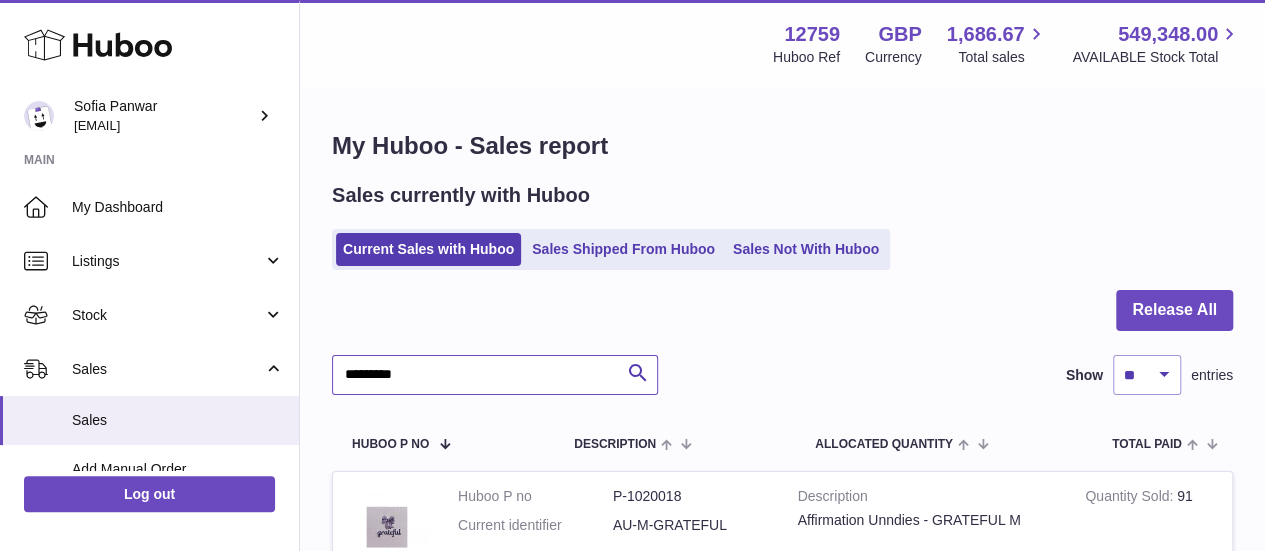 click on "********" at bounding box center (495, 375) 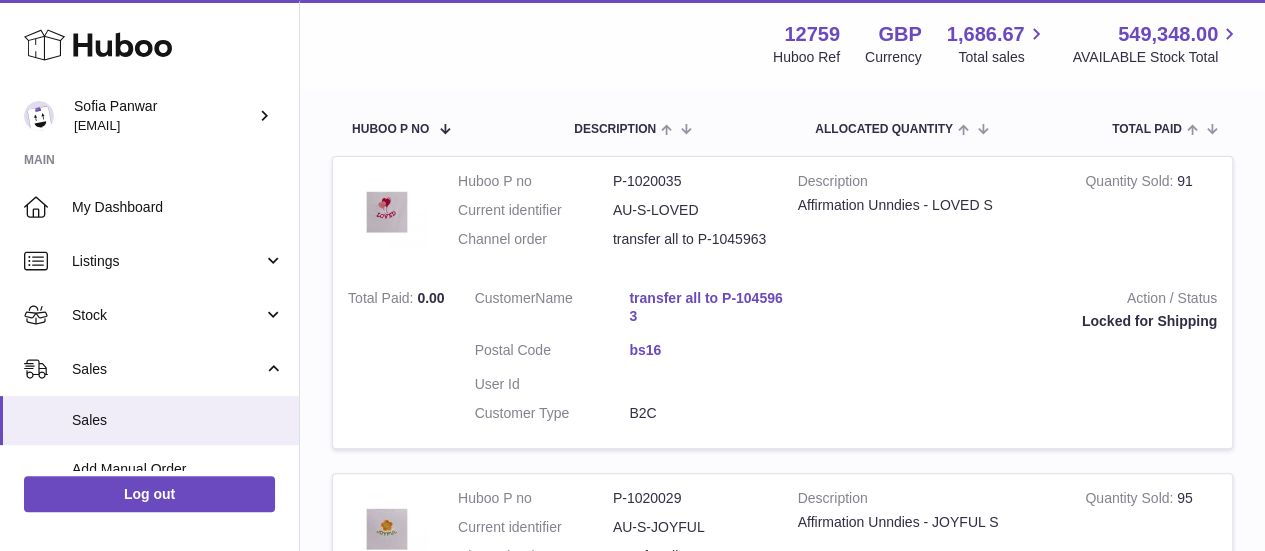 scroll, scrollTop: 316, scrollLeft: 0, axis: vertical 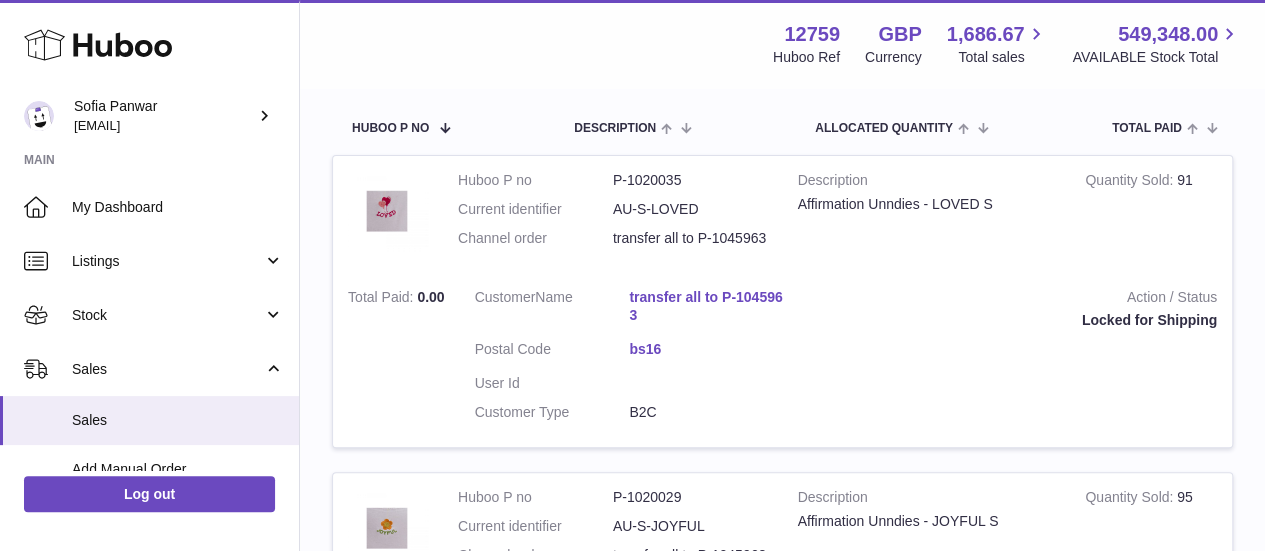 click on "P-1020035" at bounding box center [690, 180] 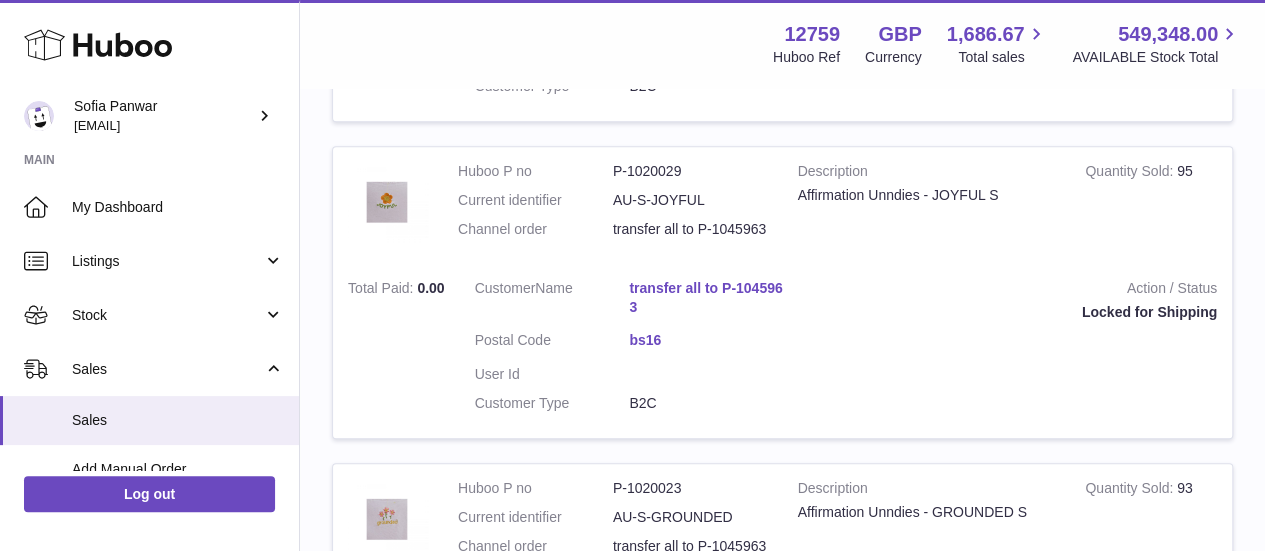 scroll, scrollTop: 650, scrollLeft: 0, axis: vertical 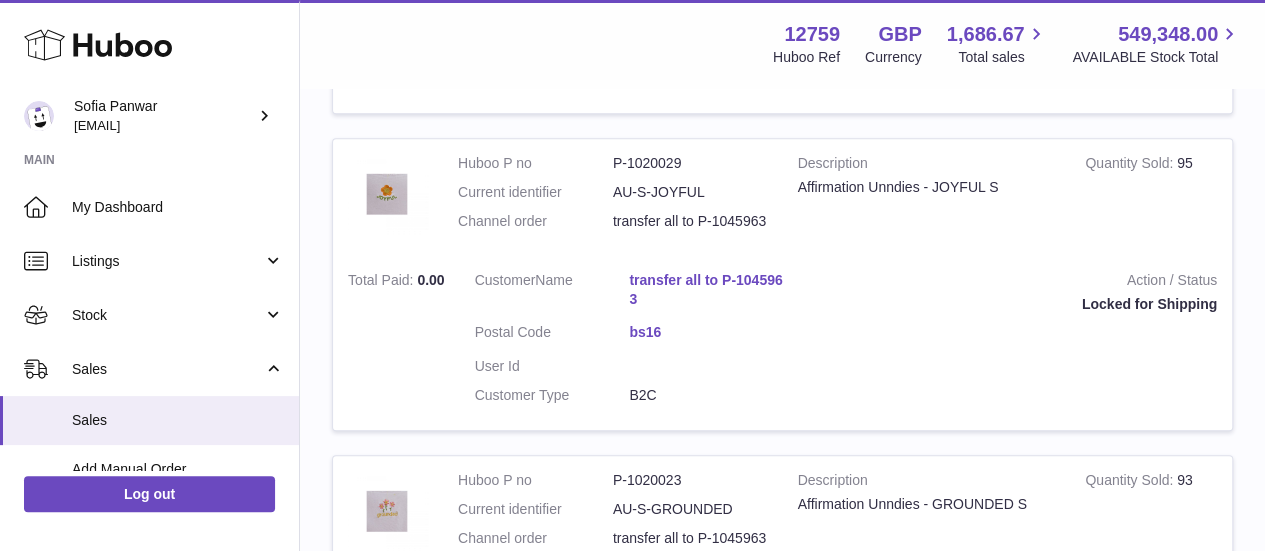 click on "P-1020029" at bounding box center (690, 163) 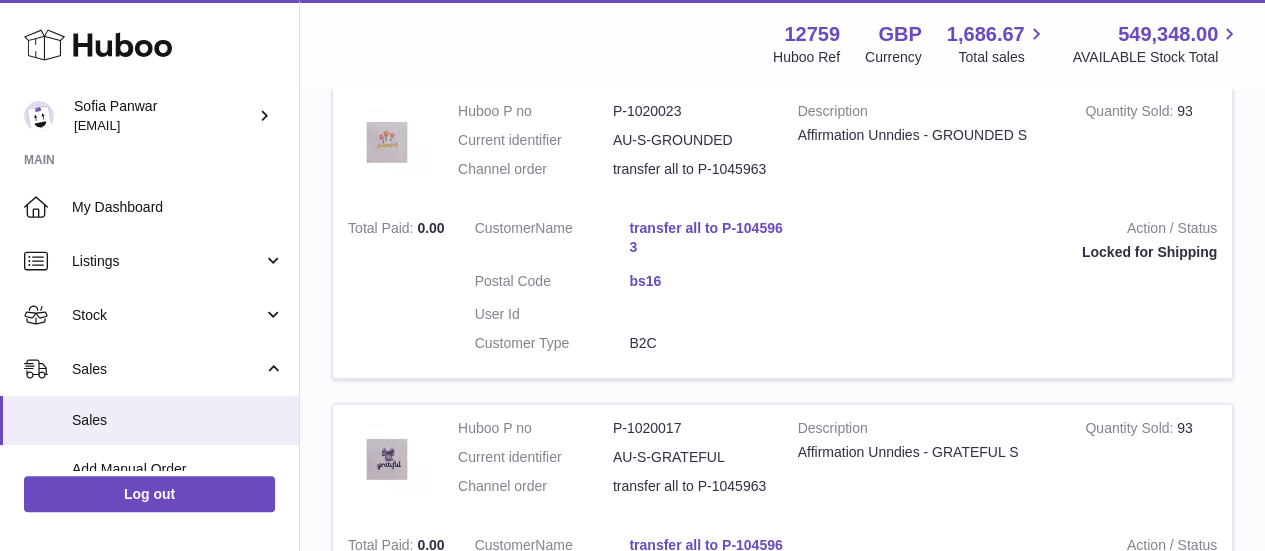 scroll, scrollTop: 1022, scrollLeft: 0, axis: vertical 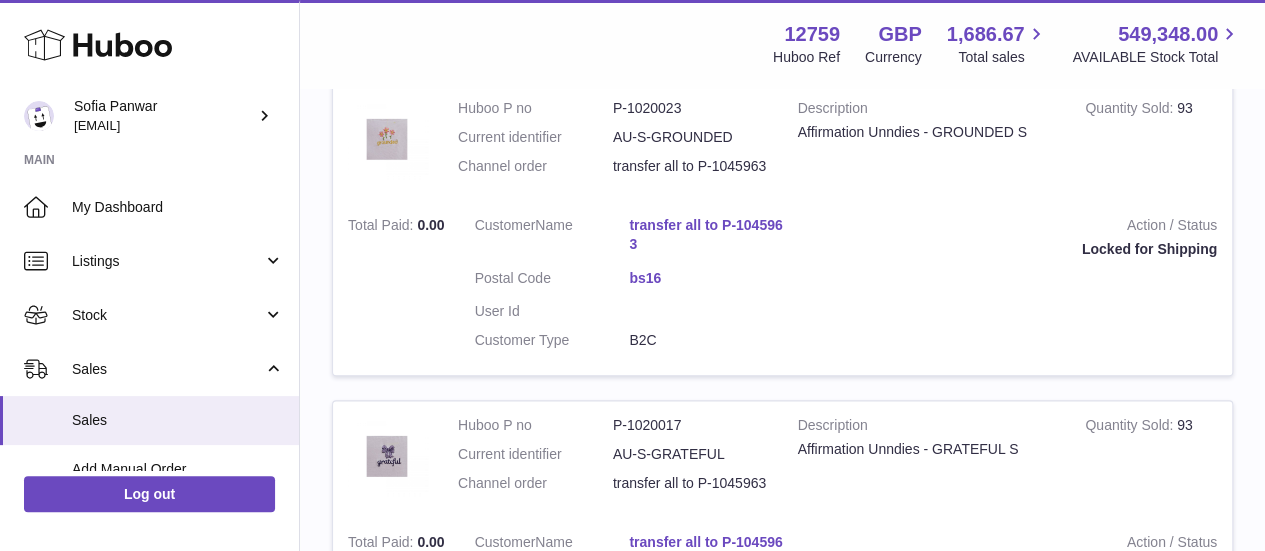 click on "P-1020023" at bounding box center (690, 108) 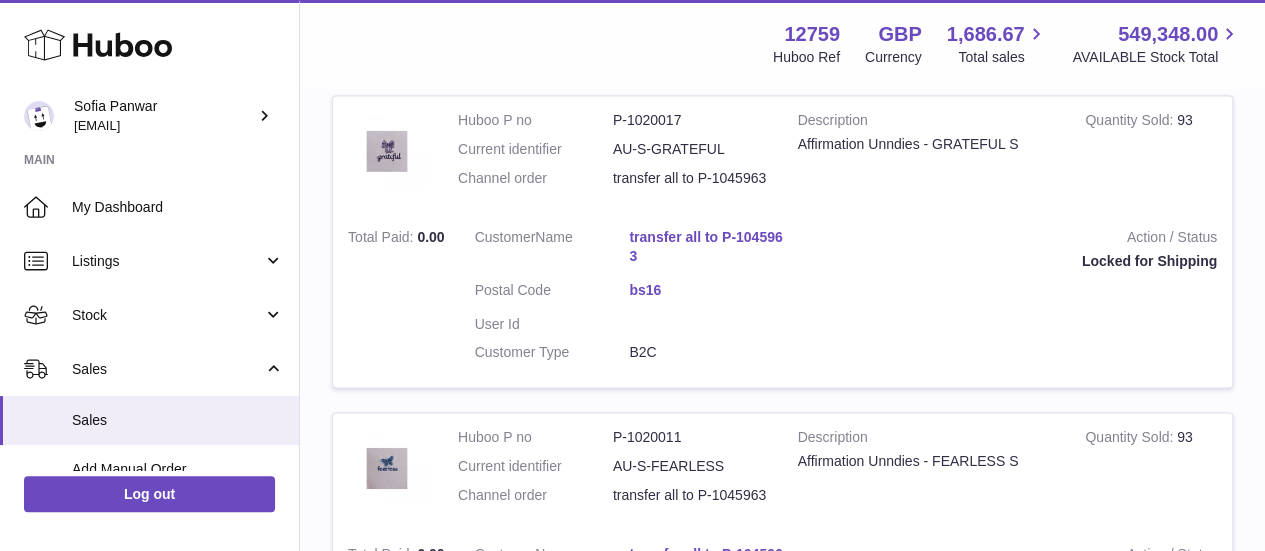 scroll, scrollTop: 1330, scrollLeft: 0, axis: vertical 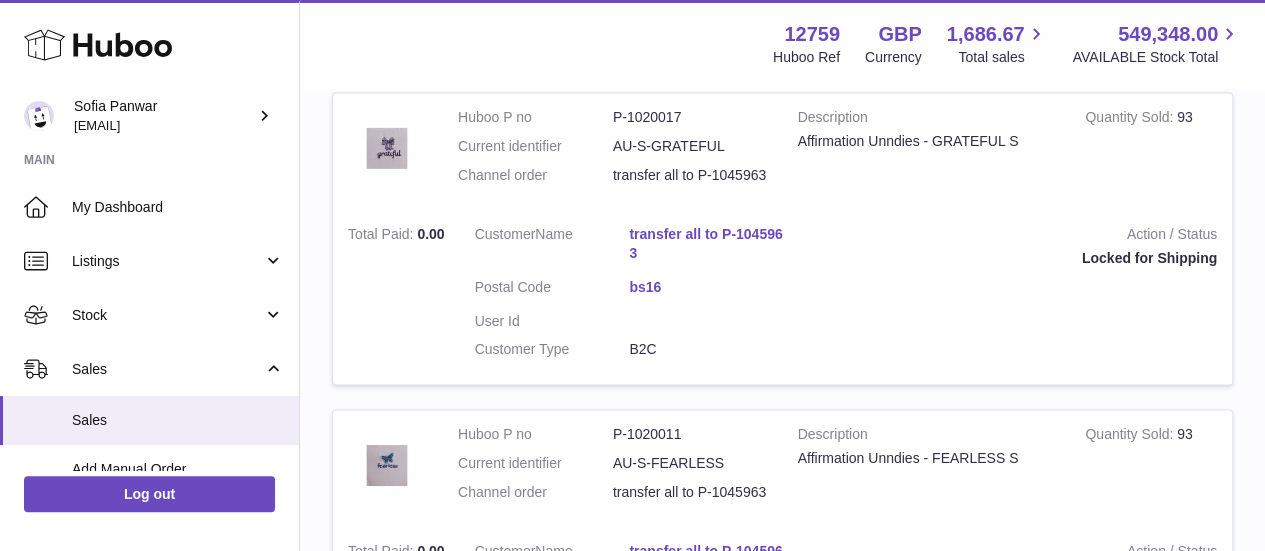 click on "Huboo P no
P-1020017
Current identifier   AU-S-GRATEFUL
Channel order
transfer all to P-1045963" at bounding box center (613, 151) 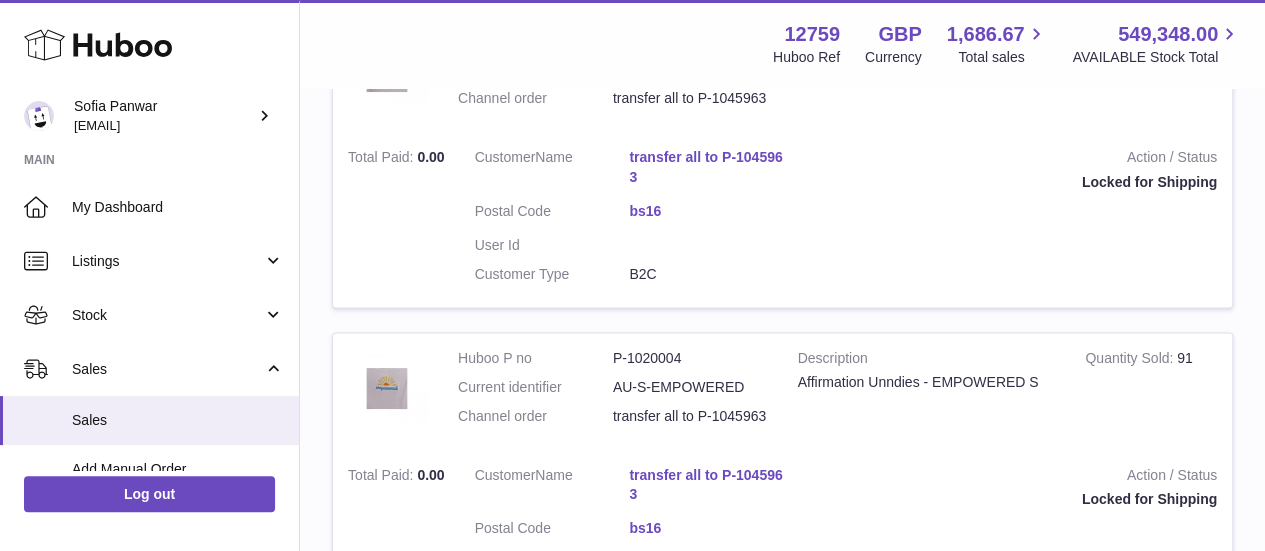 scroll, scrollTop: 1725, scrollLeft: 0, axis: vertical 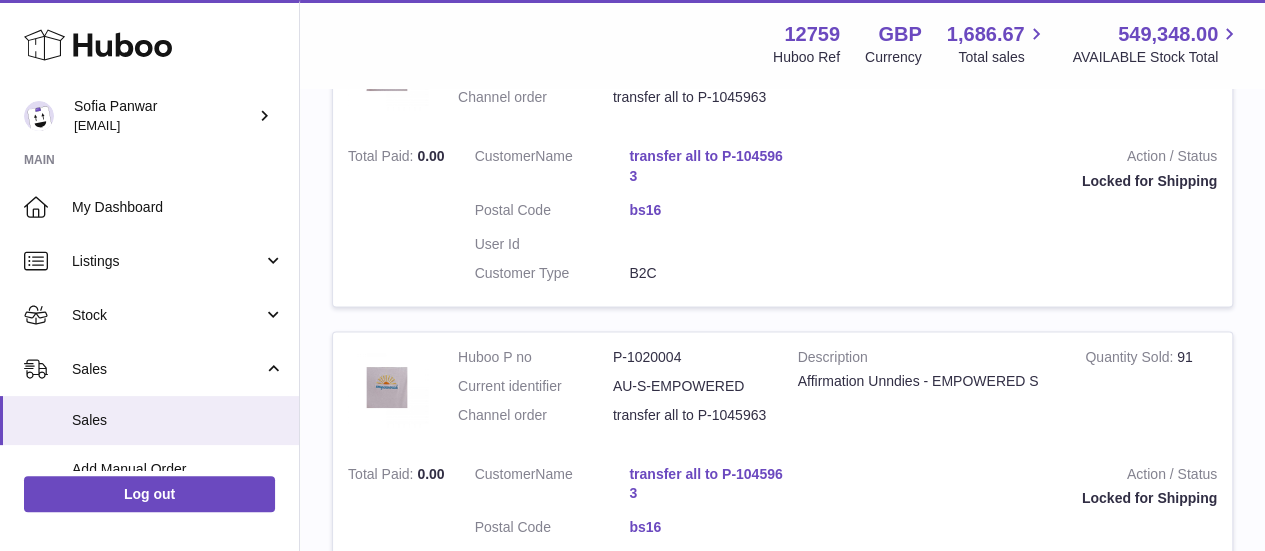 click on "P-1020011" at bounding box center (690, 39) 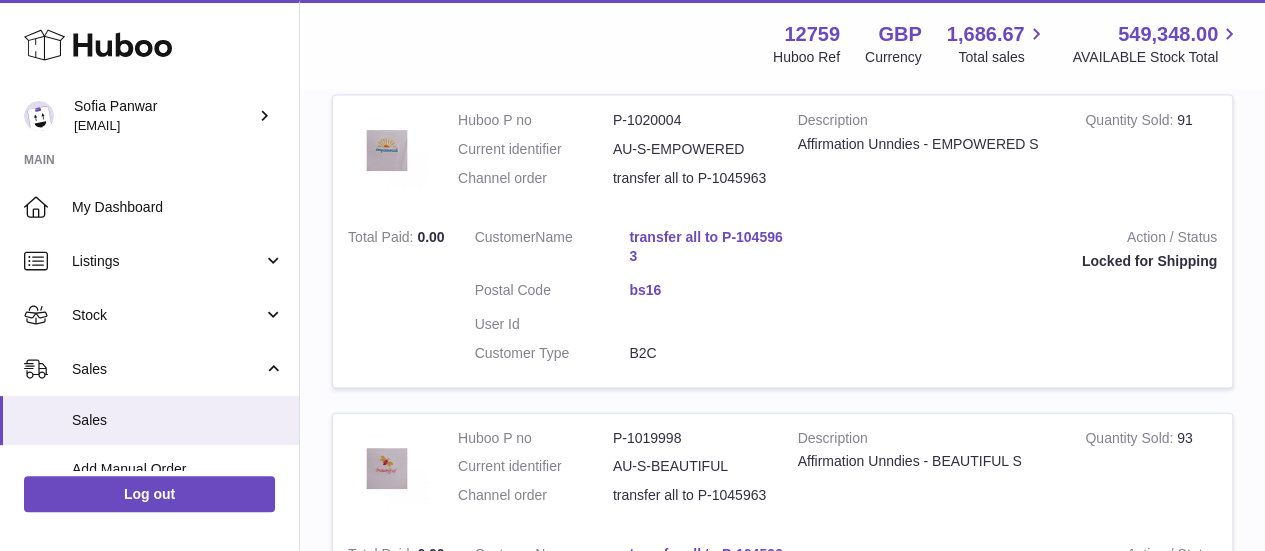 scroll, scrollTop: 1975, scrollLeft: 0, axis: vertical 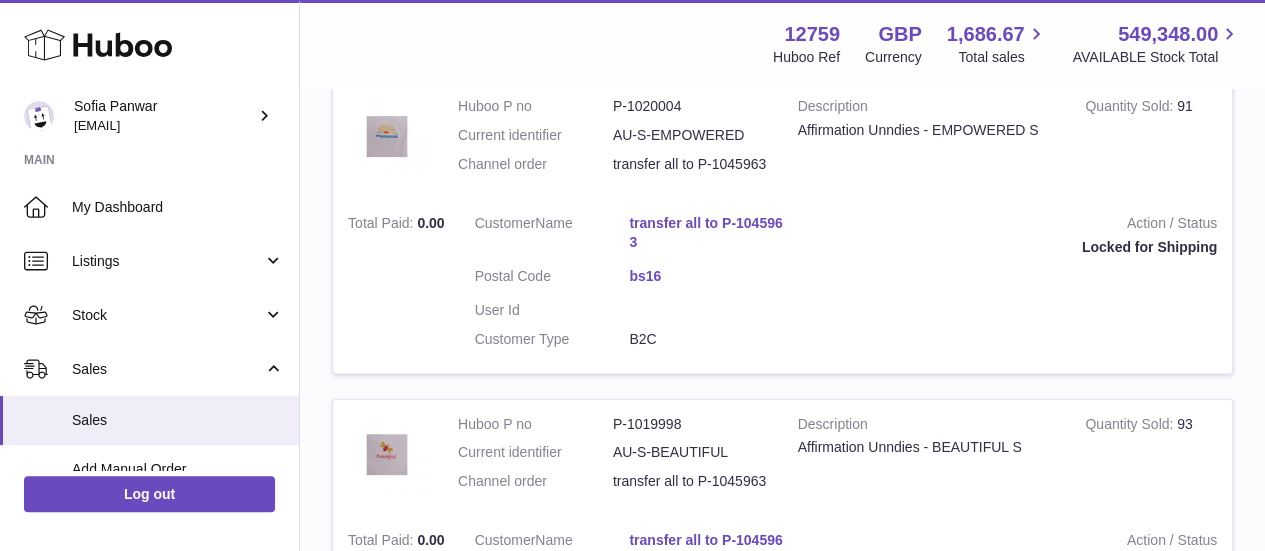 click on "P-1020004" at bounding box center [690, 106] 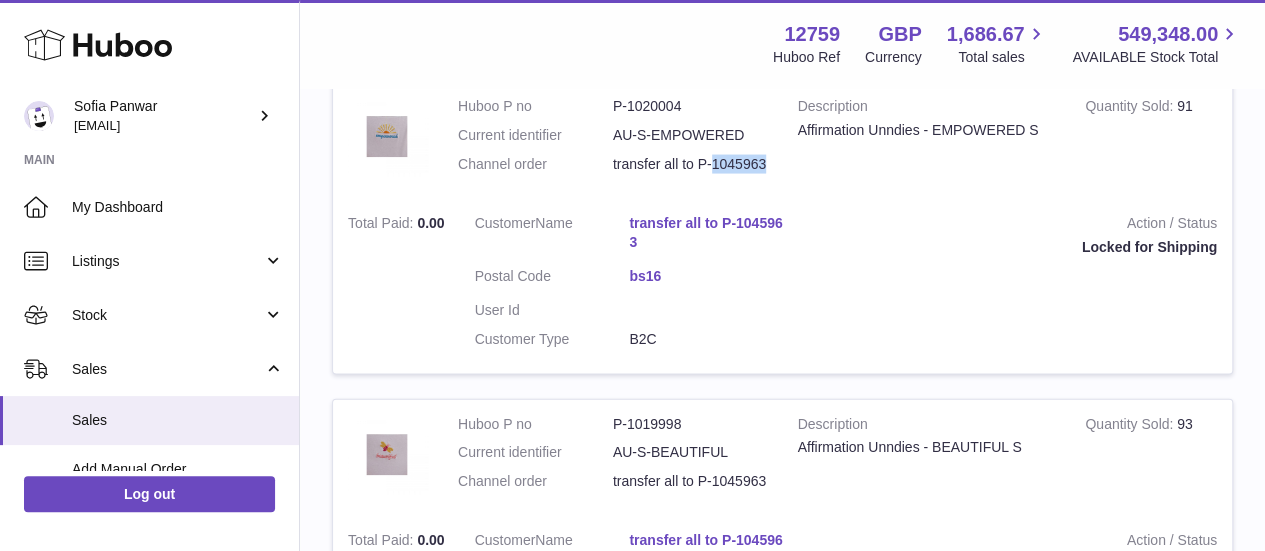 drag, startPoint x: 724, startPoint y: 254, endPoint x: 628, endPoint y: 279, distance: 99.20181 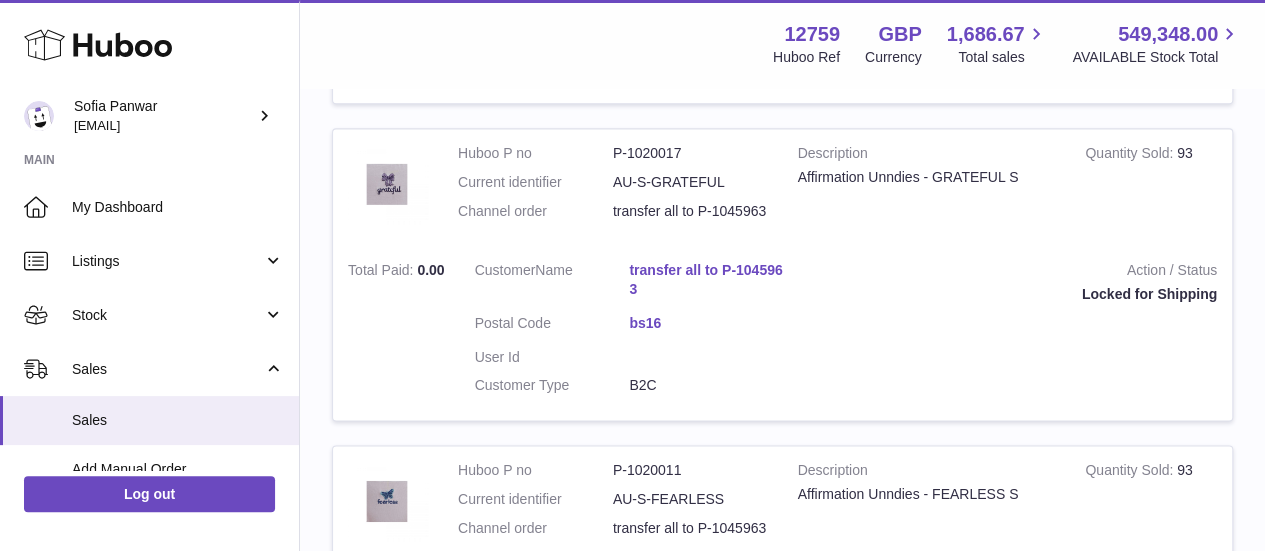 scroll, scrollTop: 0, scrollLeft: 0, axis: both 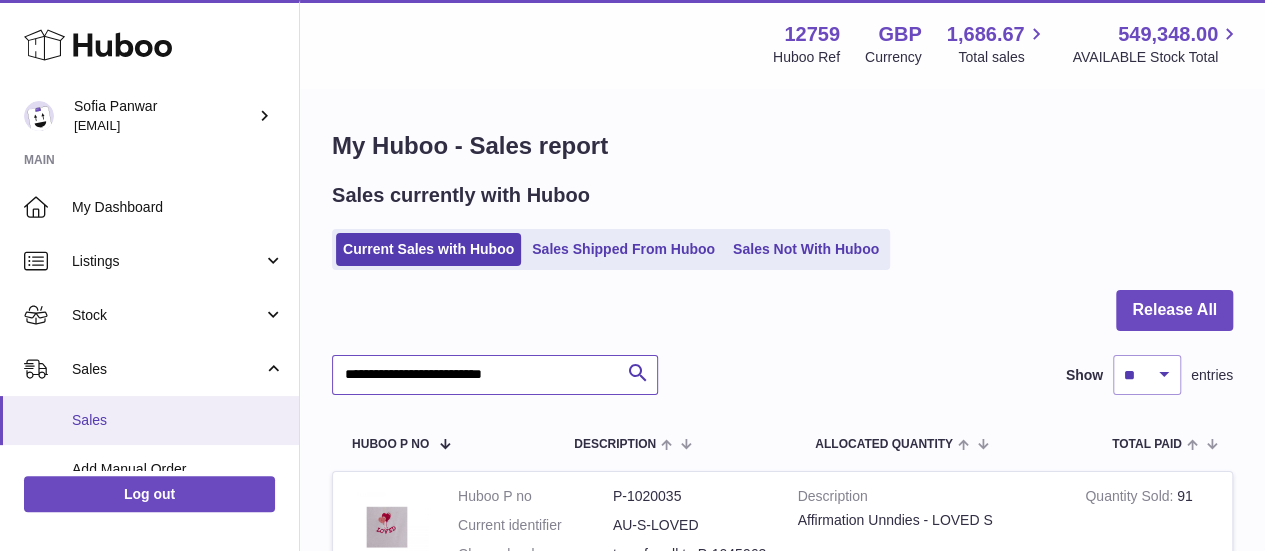 drag, startPoint x: 558, startPoint y: 379, endPoint x: 75, endPoint y: 417, distance: 484.49252 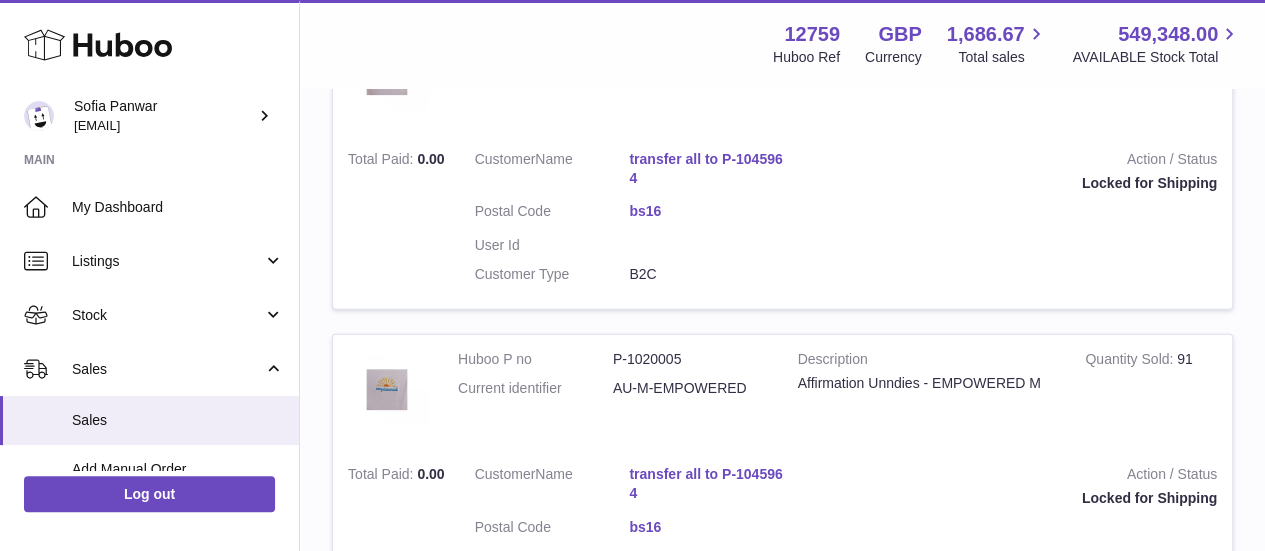scroll, scrollTop: 2348, scrollLeft: 0, axis: vertical 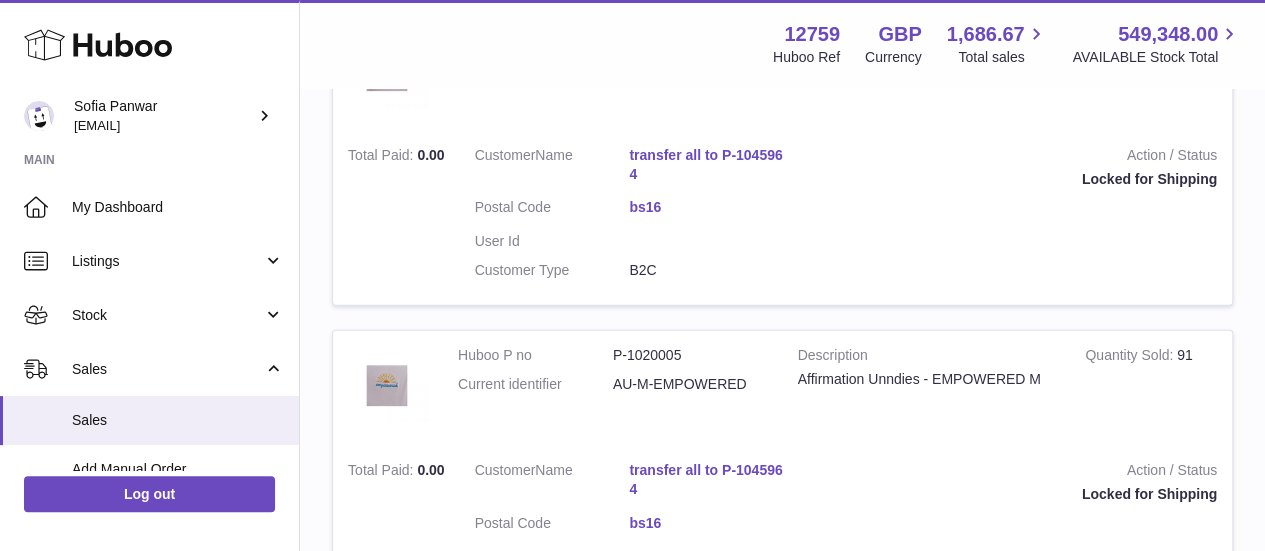 click on "P-1020005" at bounding box center [690, 355] 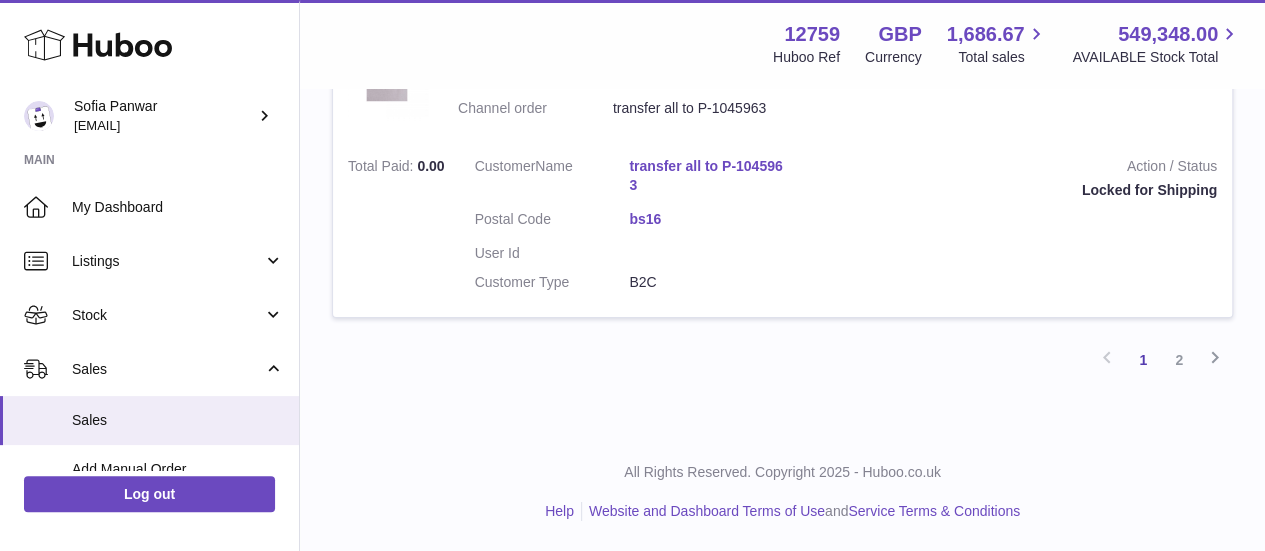 scroll, scrollTop: 3063, scrollLeft: 0, axis: vertical 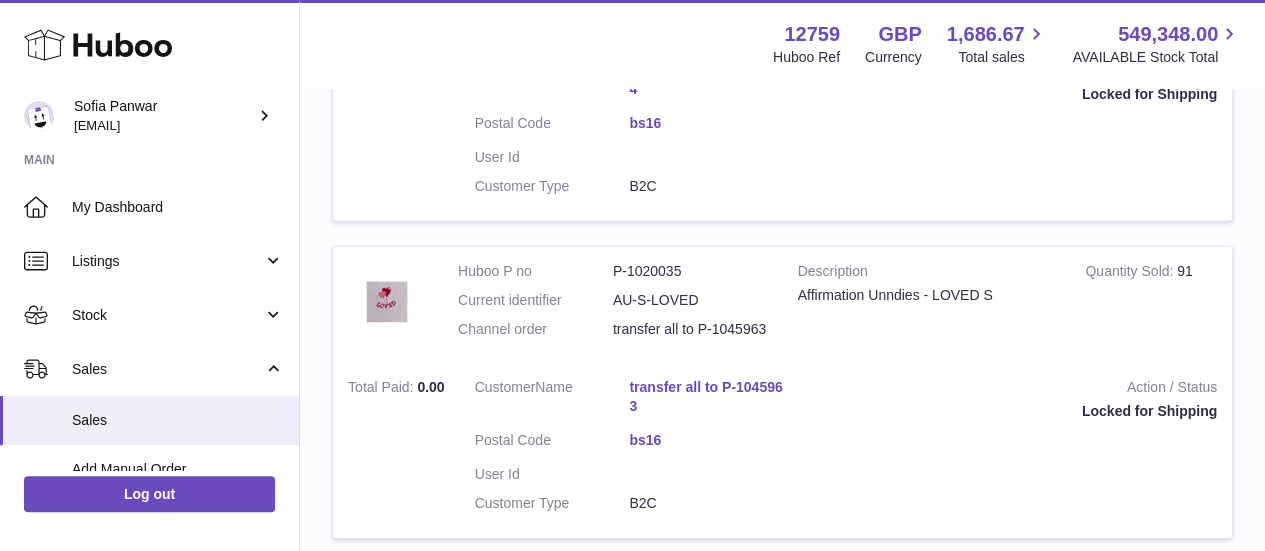 click on "P-1020035" at bounding box center [690, 271] 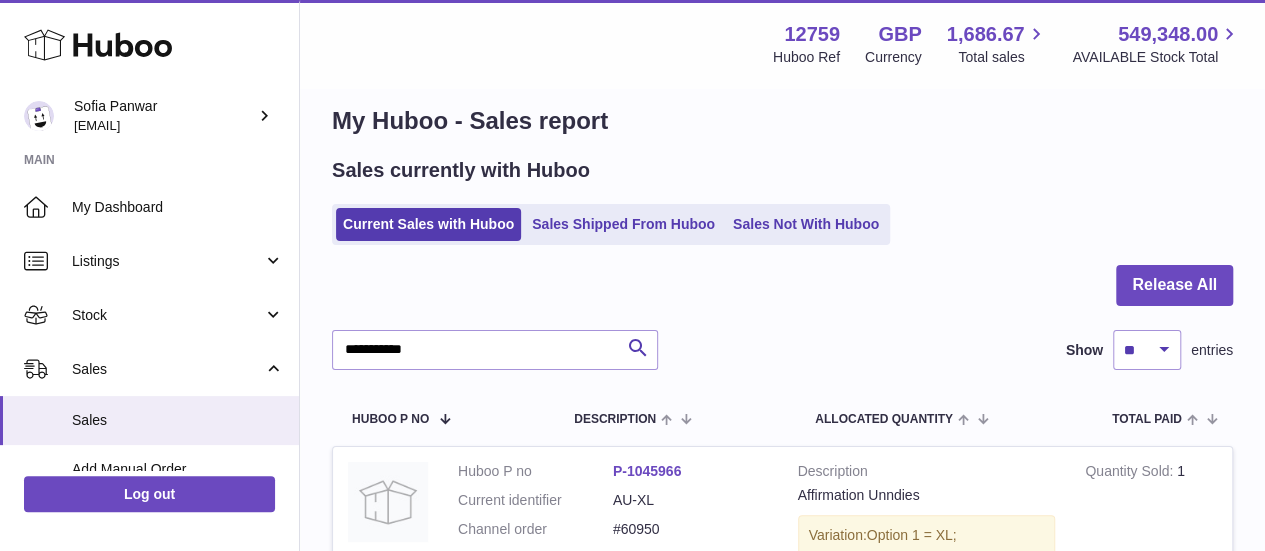 scroll, scrollTop: 0, scrollLeft: 0, axis: both 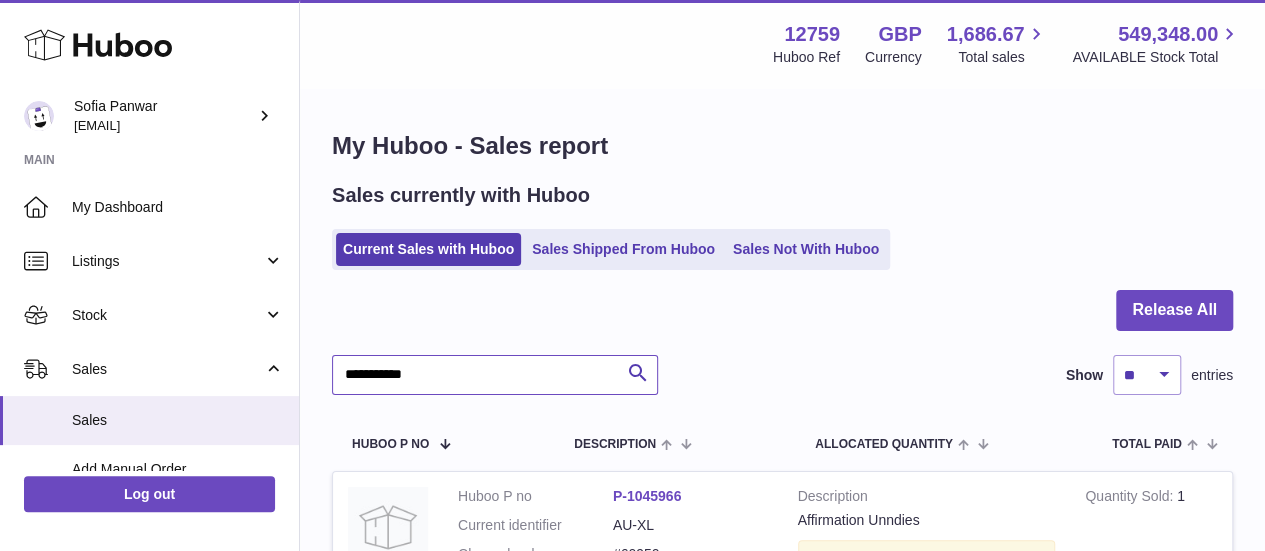 click on "**********" at bounding box center [495, 375] 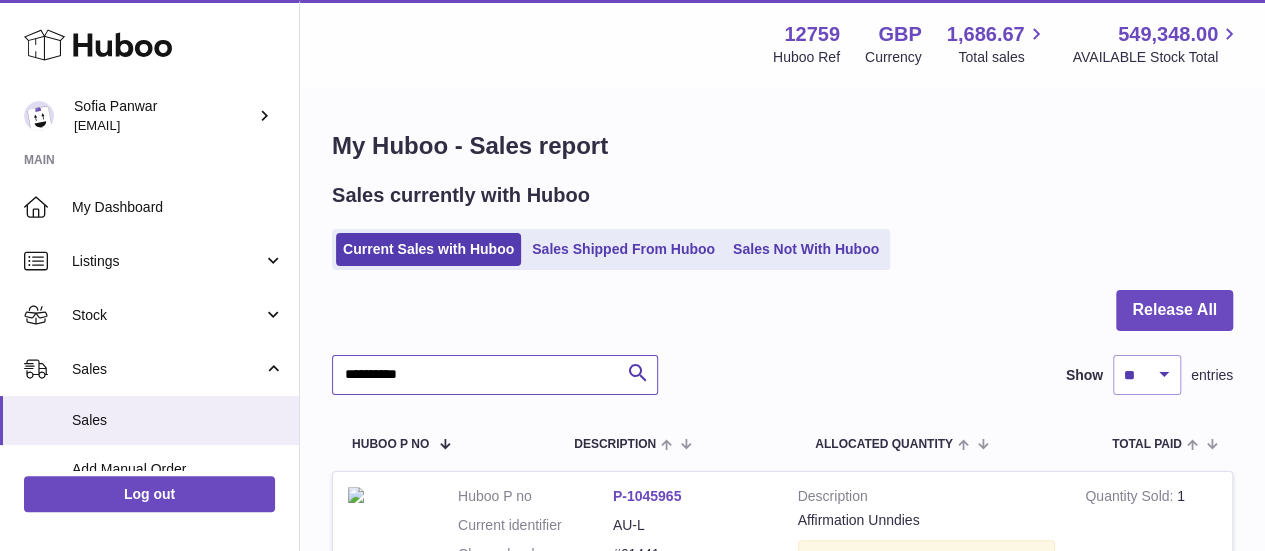type on "**********" 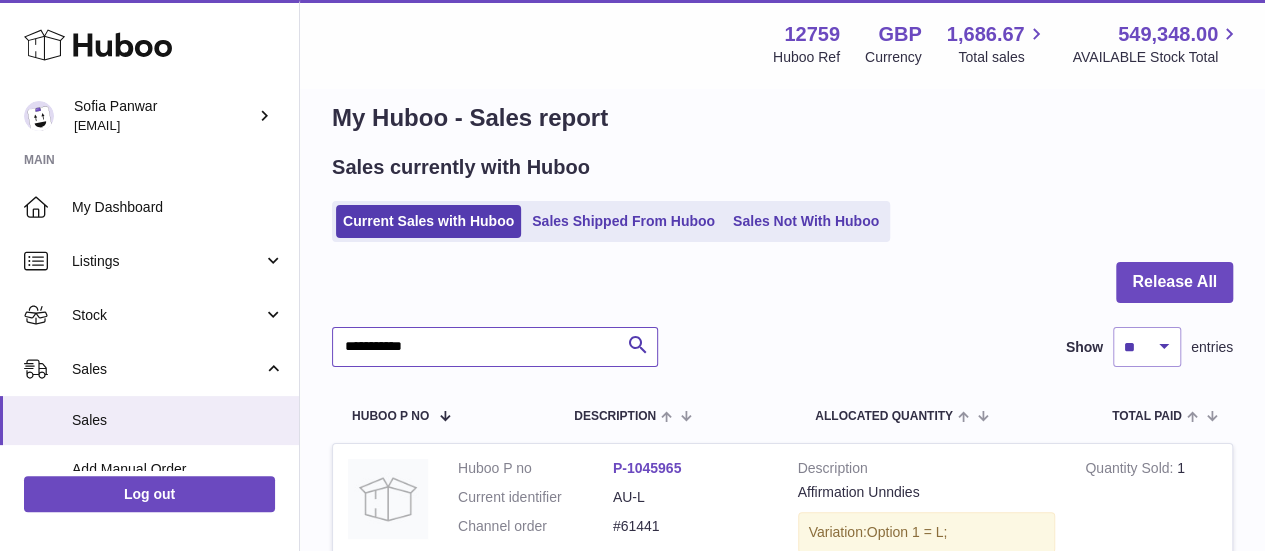 scroll, scrollTop: 0, scrollLeft: 0, axis: both 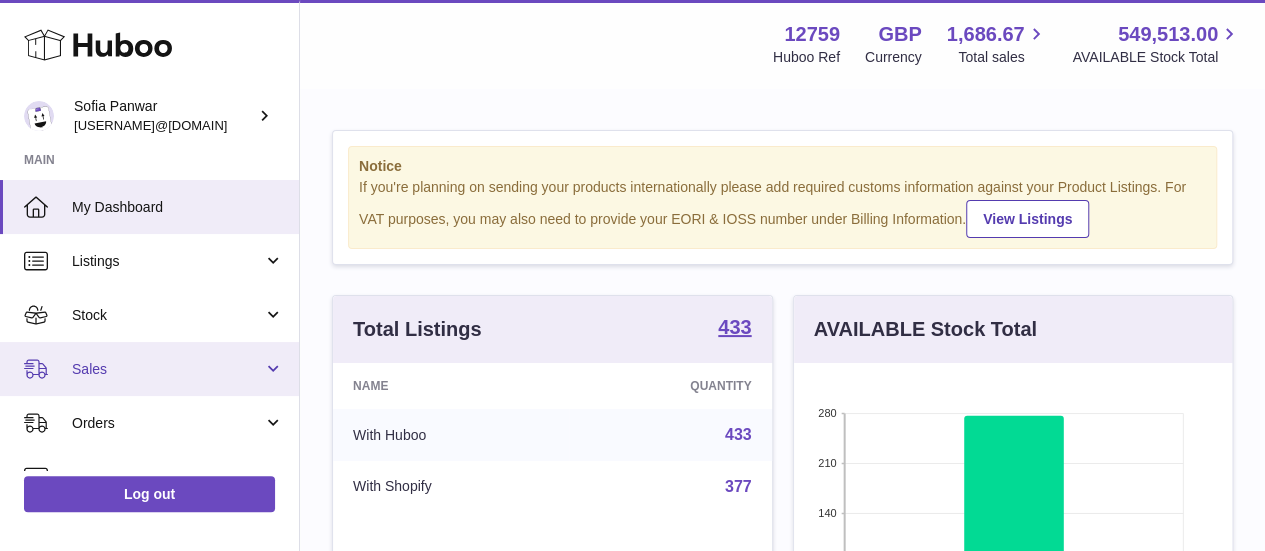 click on "Sales" at bounding box center (167, 369) 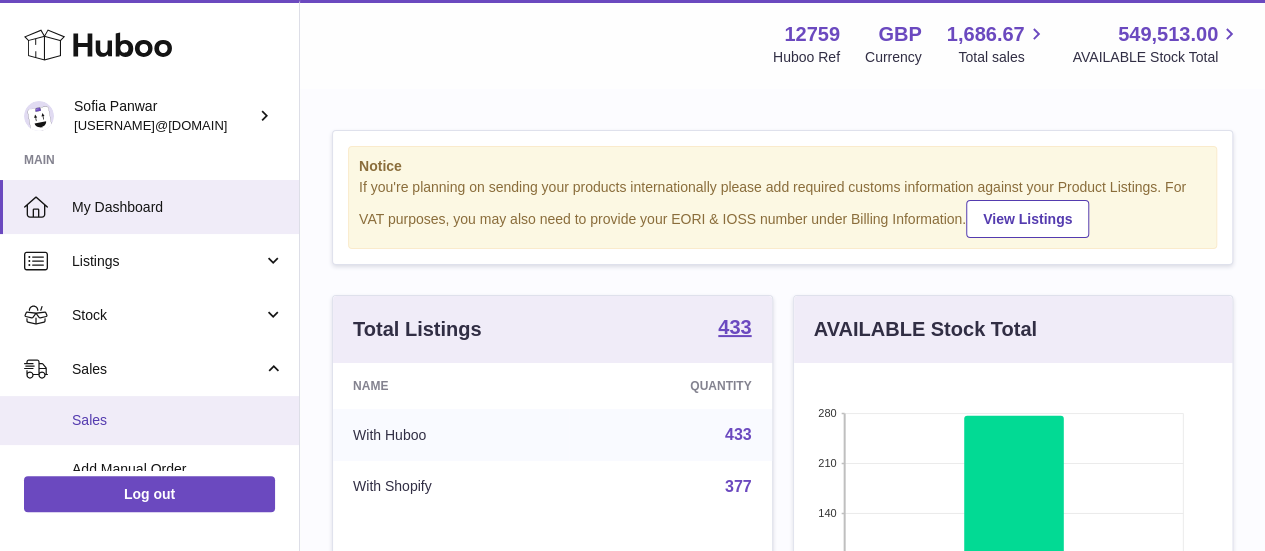 click on "Sales" at bounding box center (178, 420) 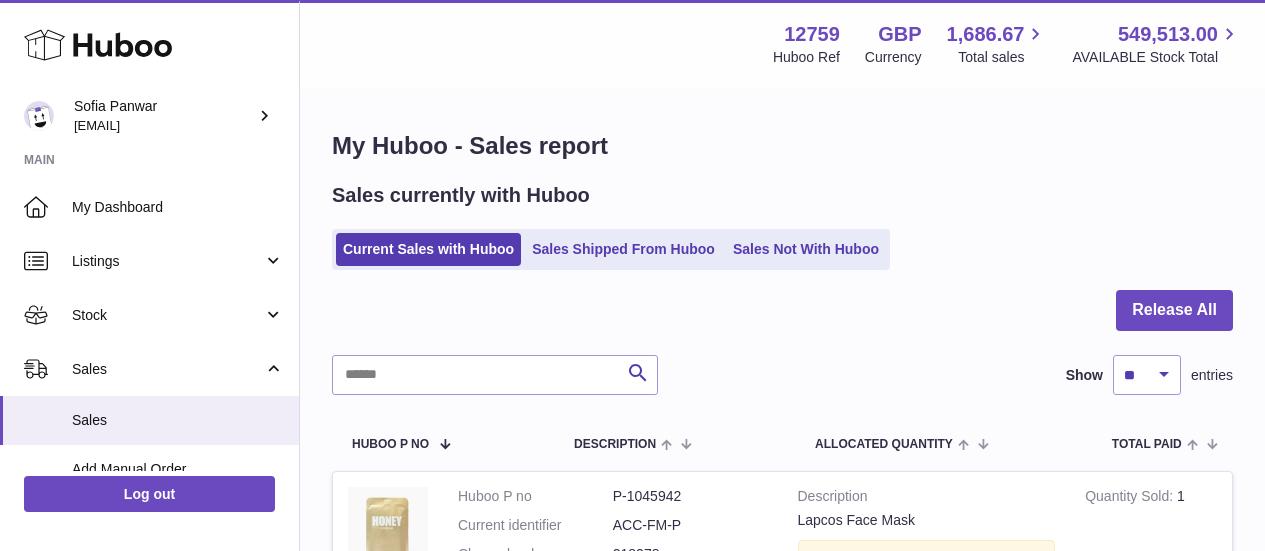 scroll, scrollTop: 0, scrollLeft: 0, axis: both 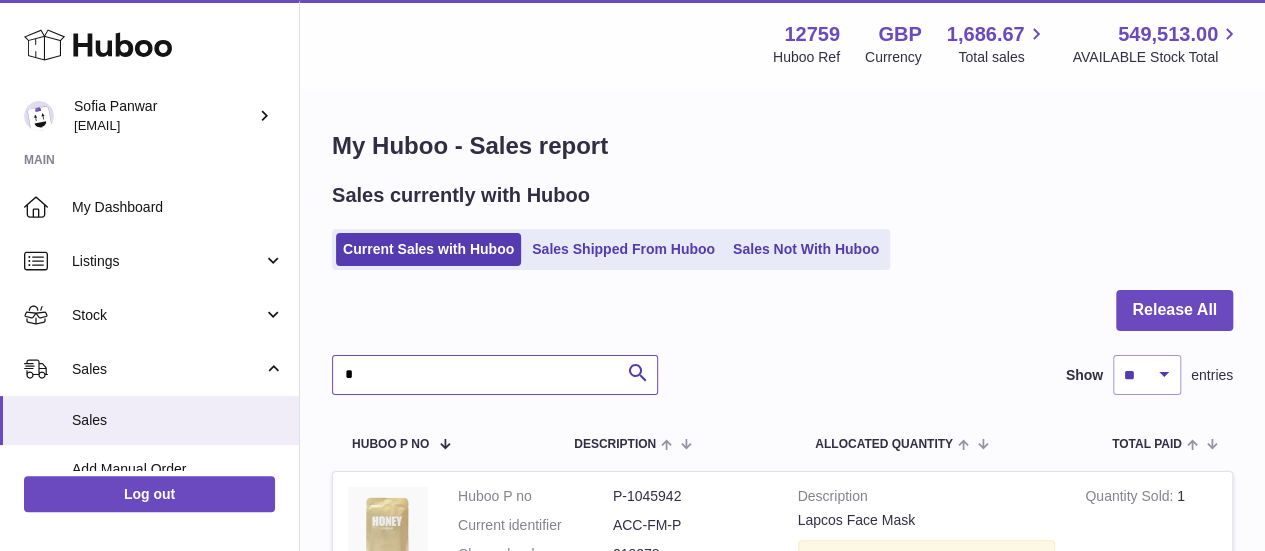 click on "*" at bounding box center (495, 375) 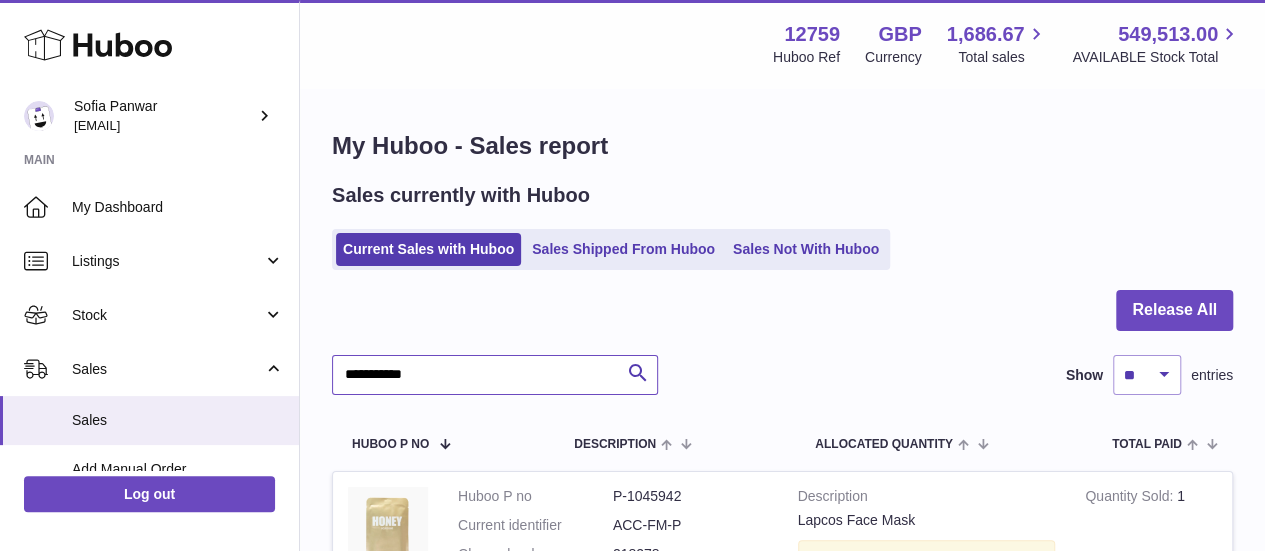 type on "**********" 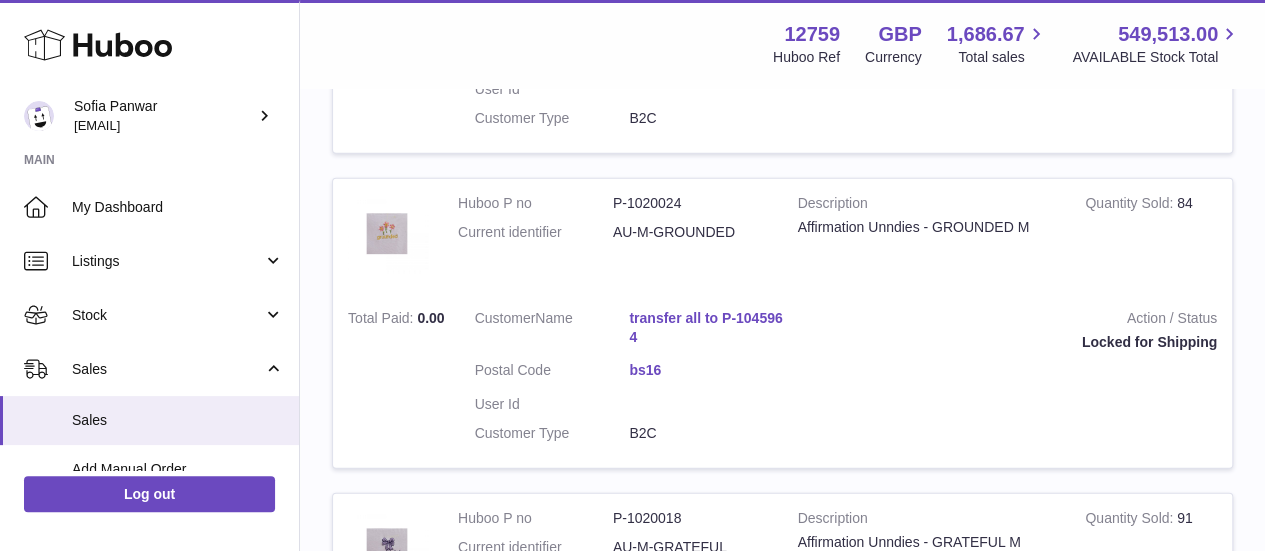 scroll, scrollTop: 2465, scrollLeft: 0, axis: vertical 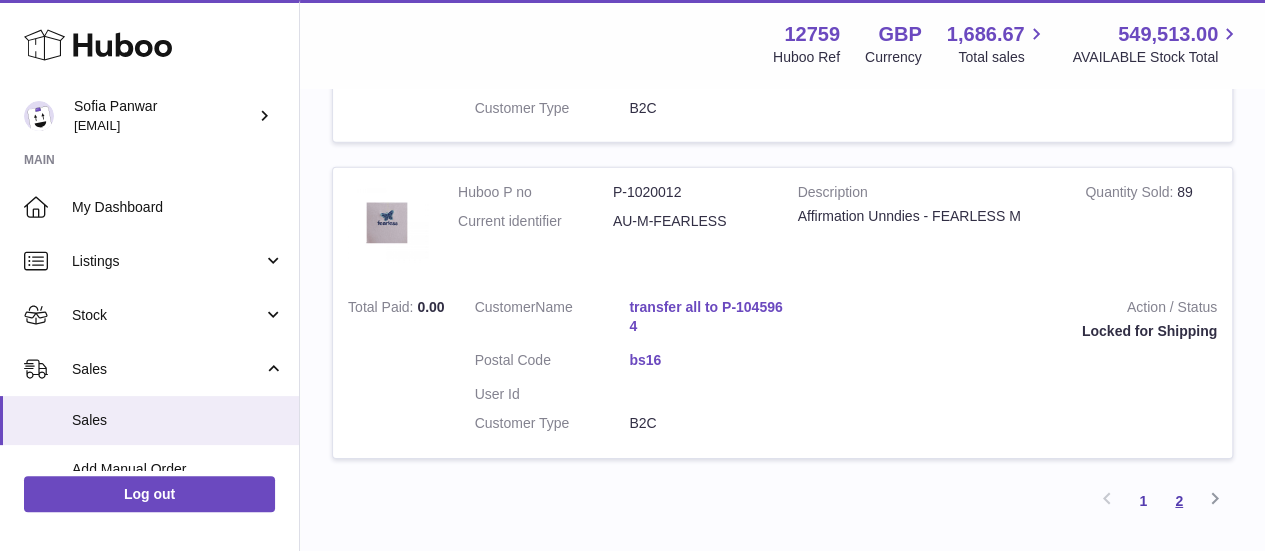 click on "2" at bounding box center (1179, 501) 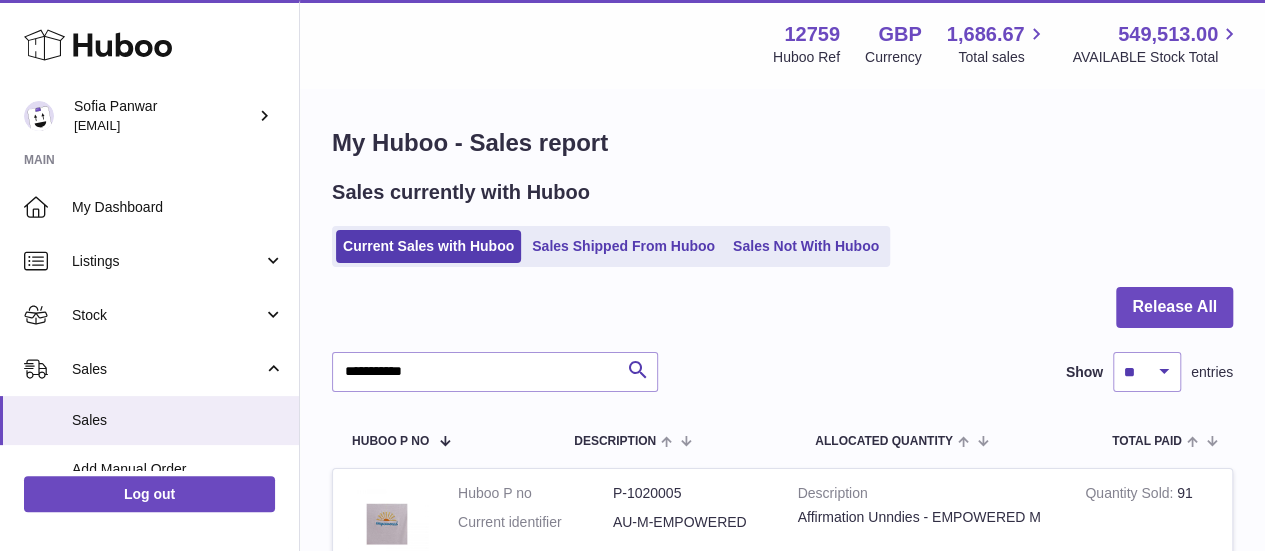 scroll, scrollTop: 0, scrollLeft: 0, axis: both 